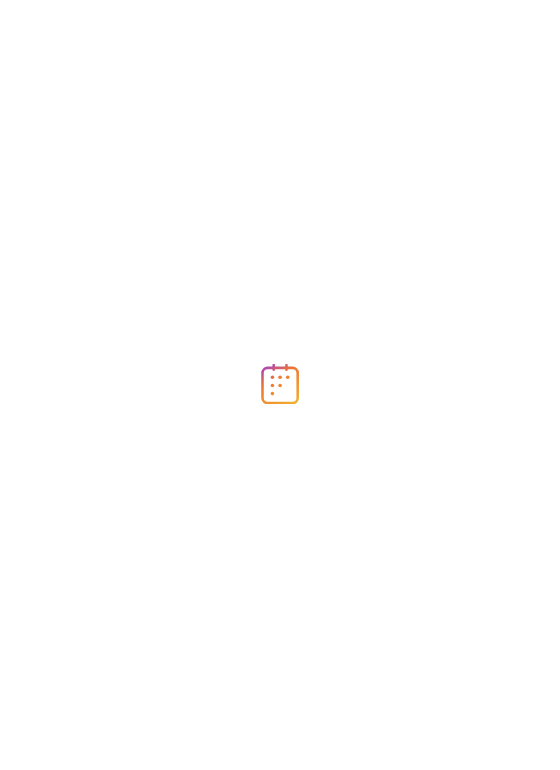 scroll, scrollTop: 0, scrollLeft: 0, axis: both 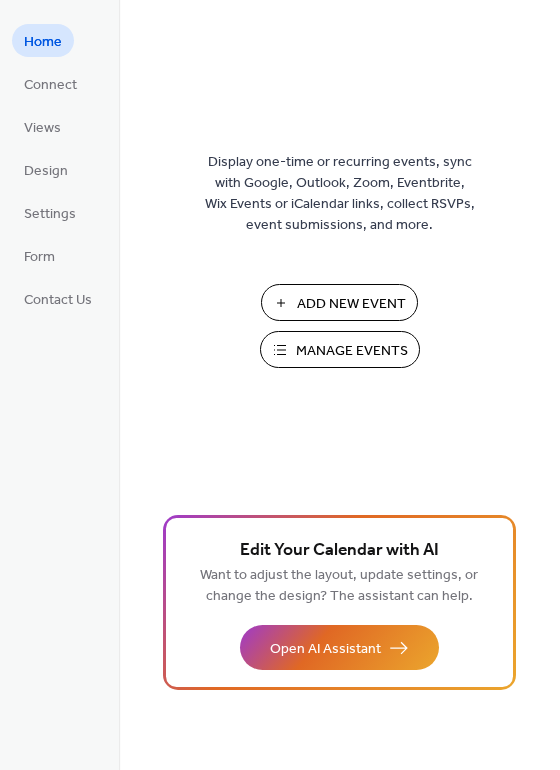click on "Add New Event" at bounding box center (351, 304) 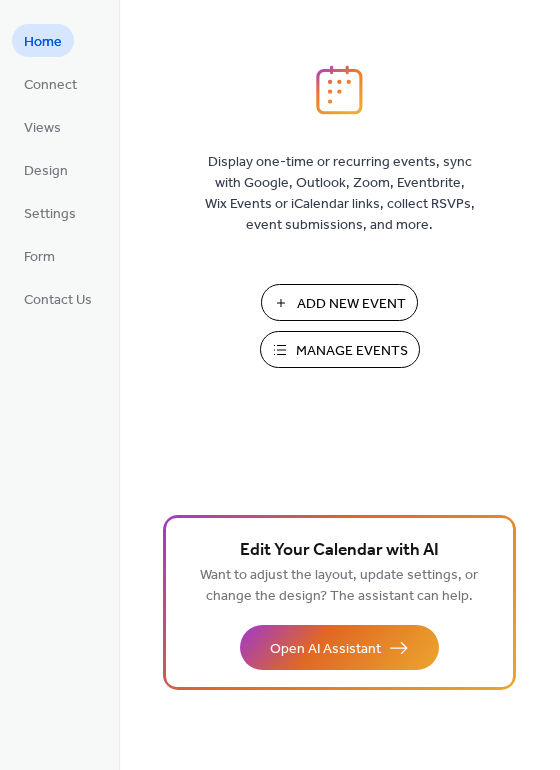 click on "Manage Events" at bounding box center [352, 351] 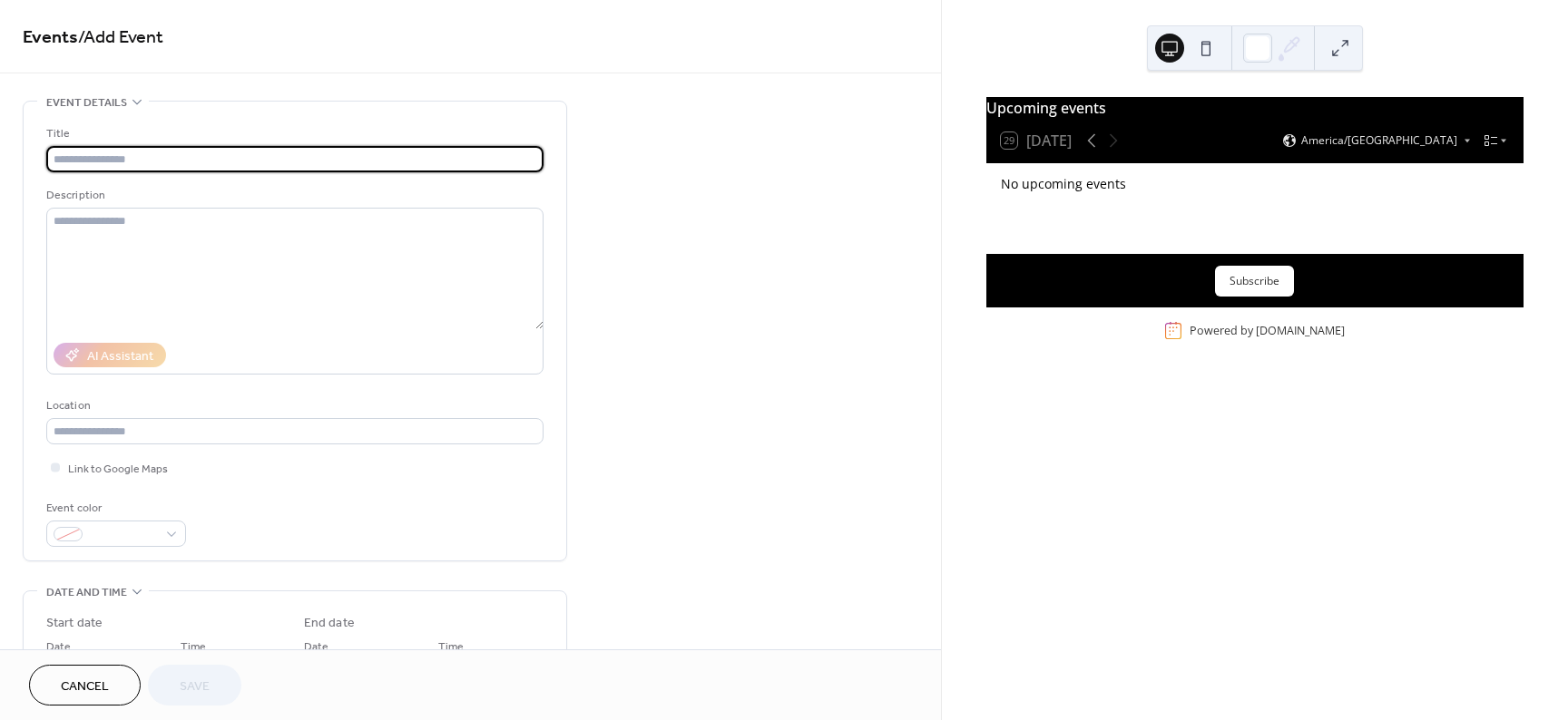 scroll, scrollTop: 0, scrollLeft: 0, axis: both 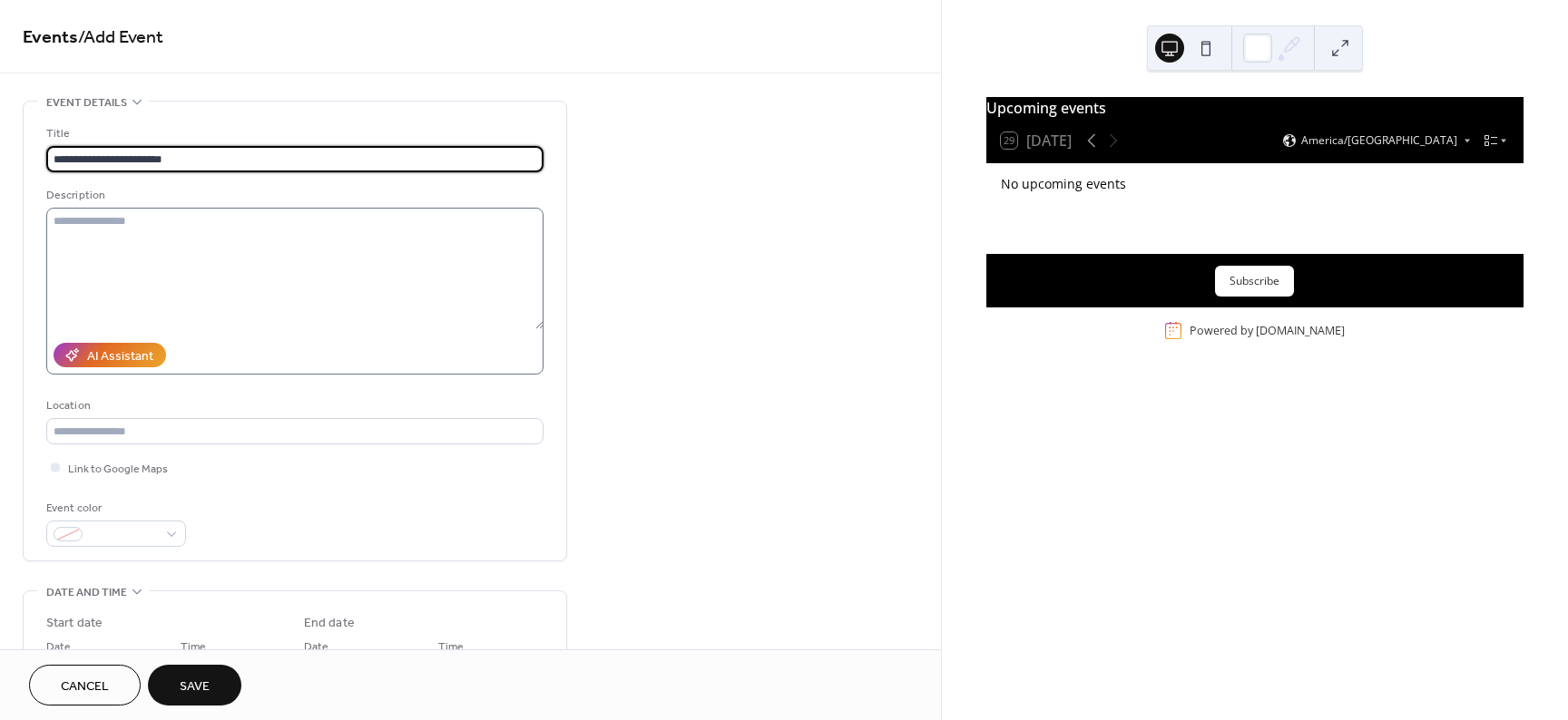 type on "**********" 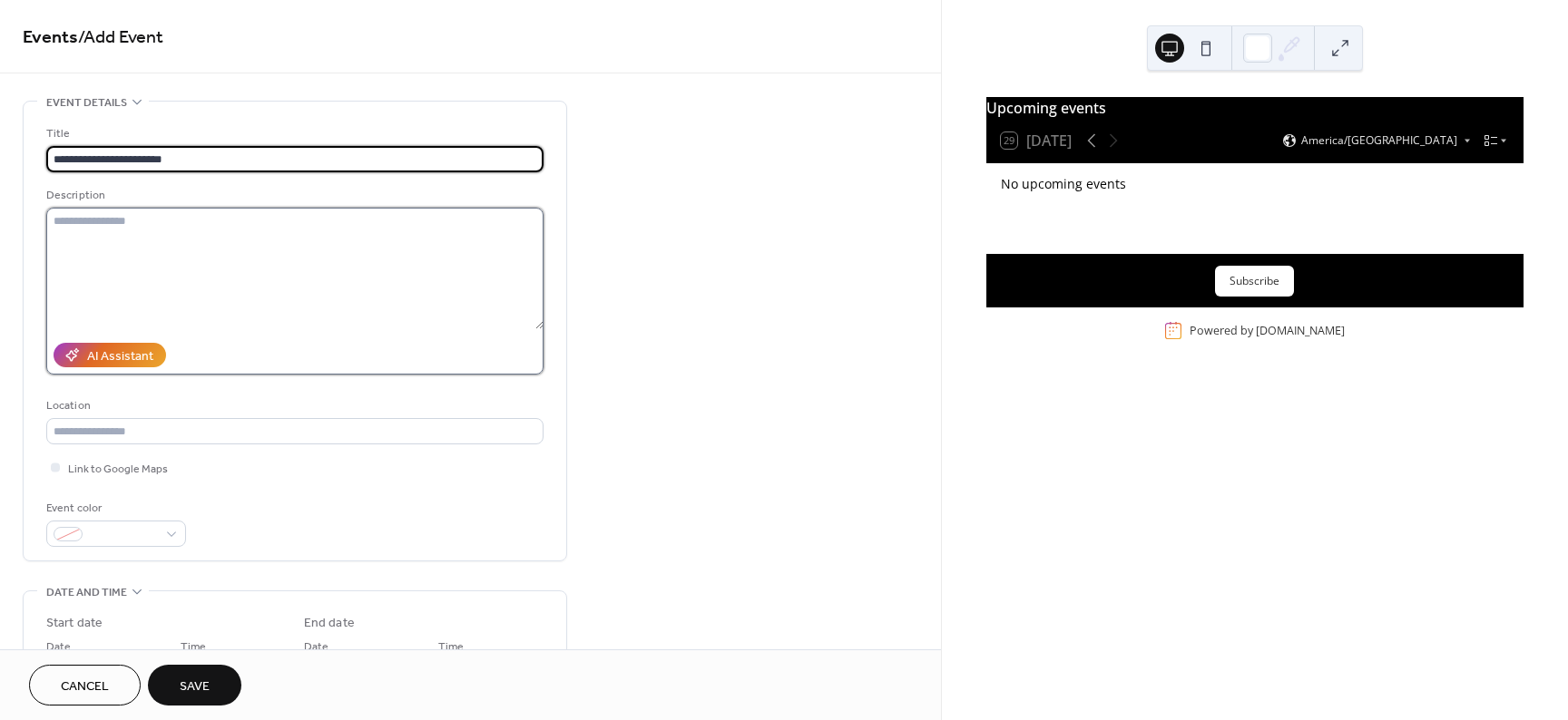 click at bounding box center [295, 268] 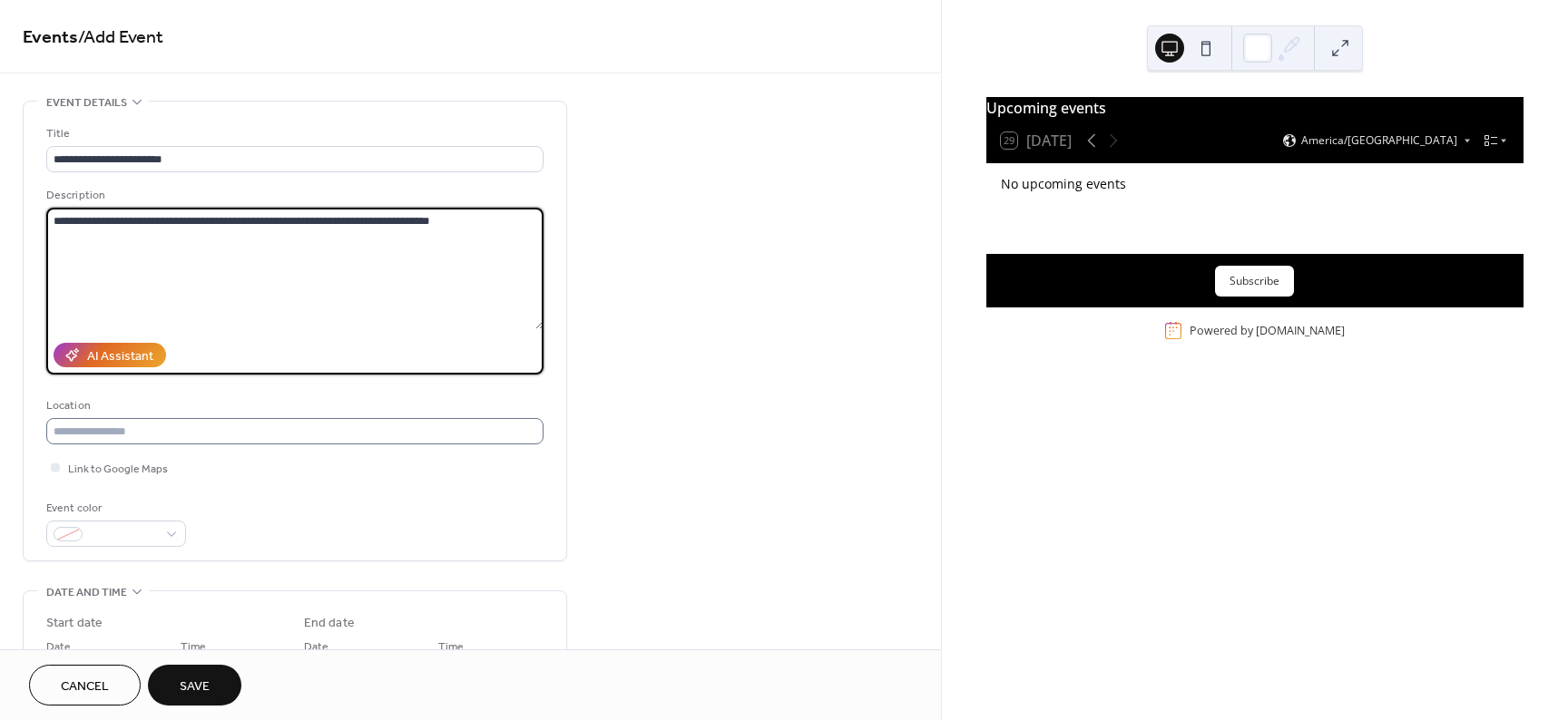 type on "**********" 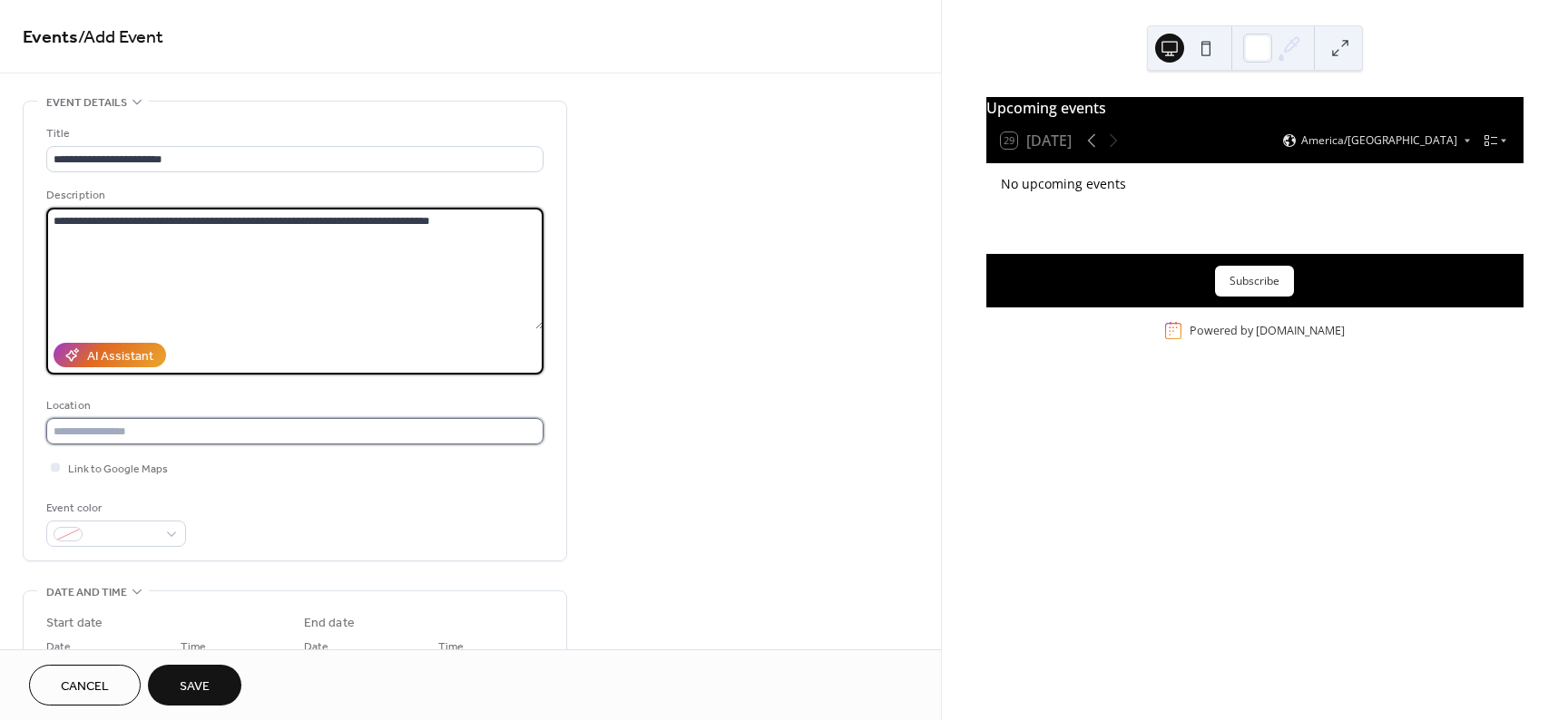 click at bounding box center [295, 431] 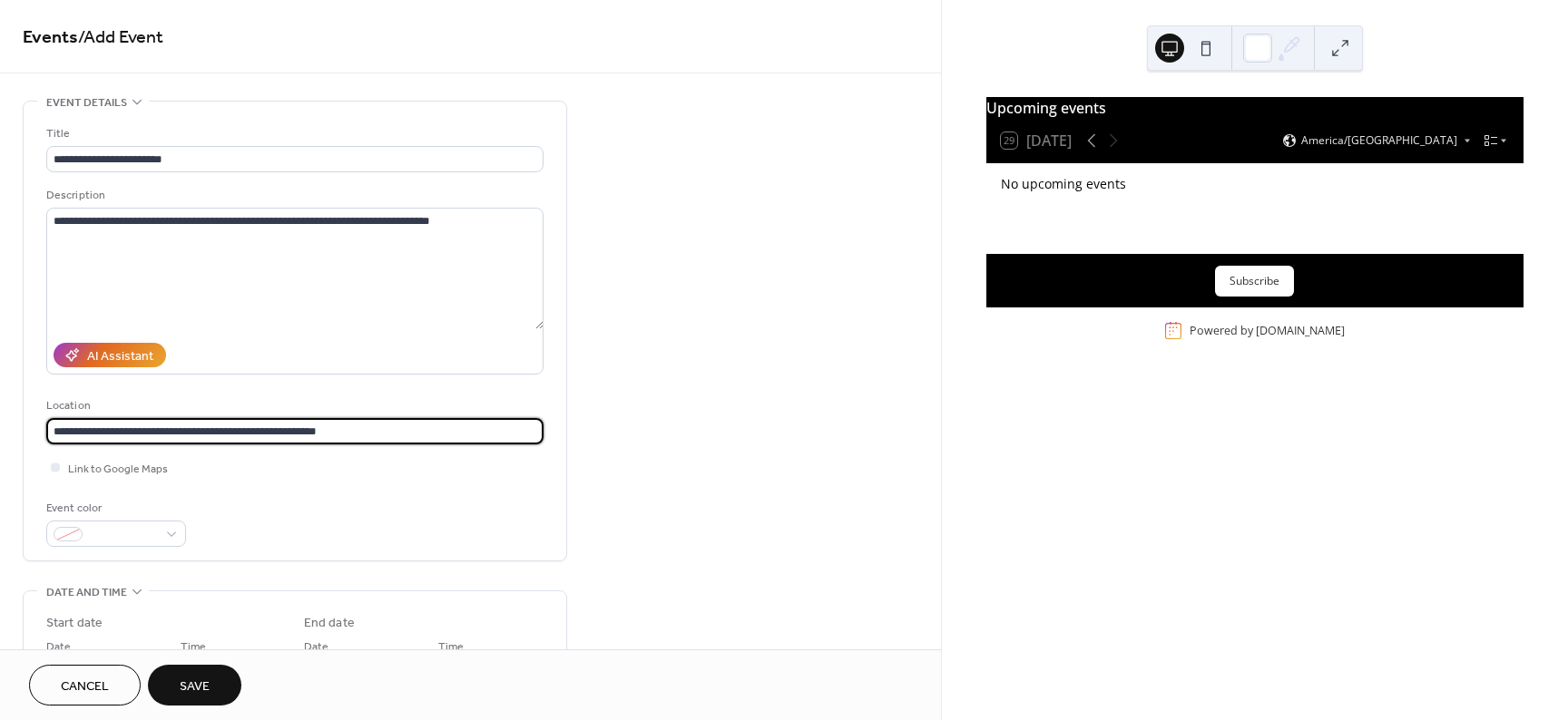 type on "**********" 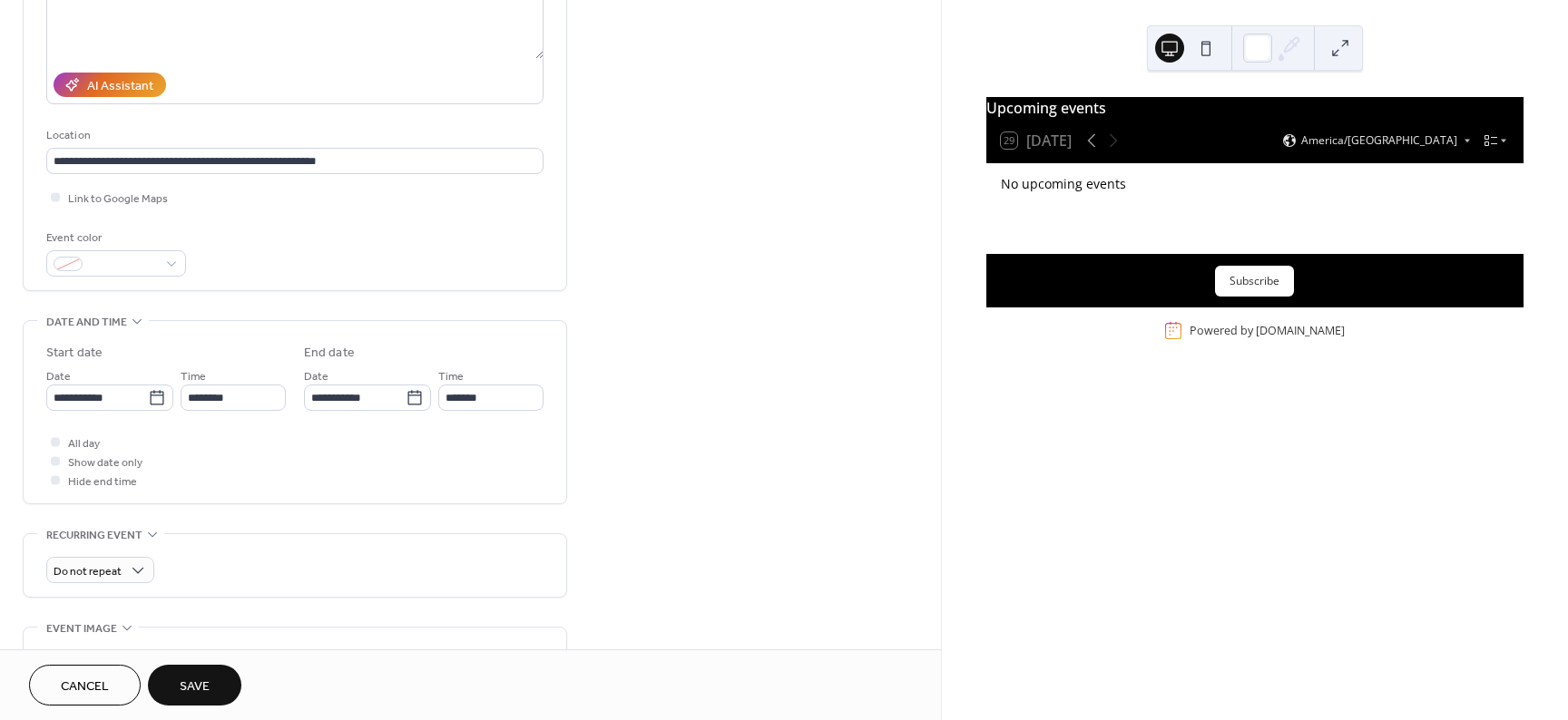scroll, scrollTop: 272, scrollLeft: 0, axis: vertical 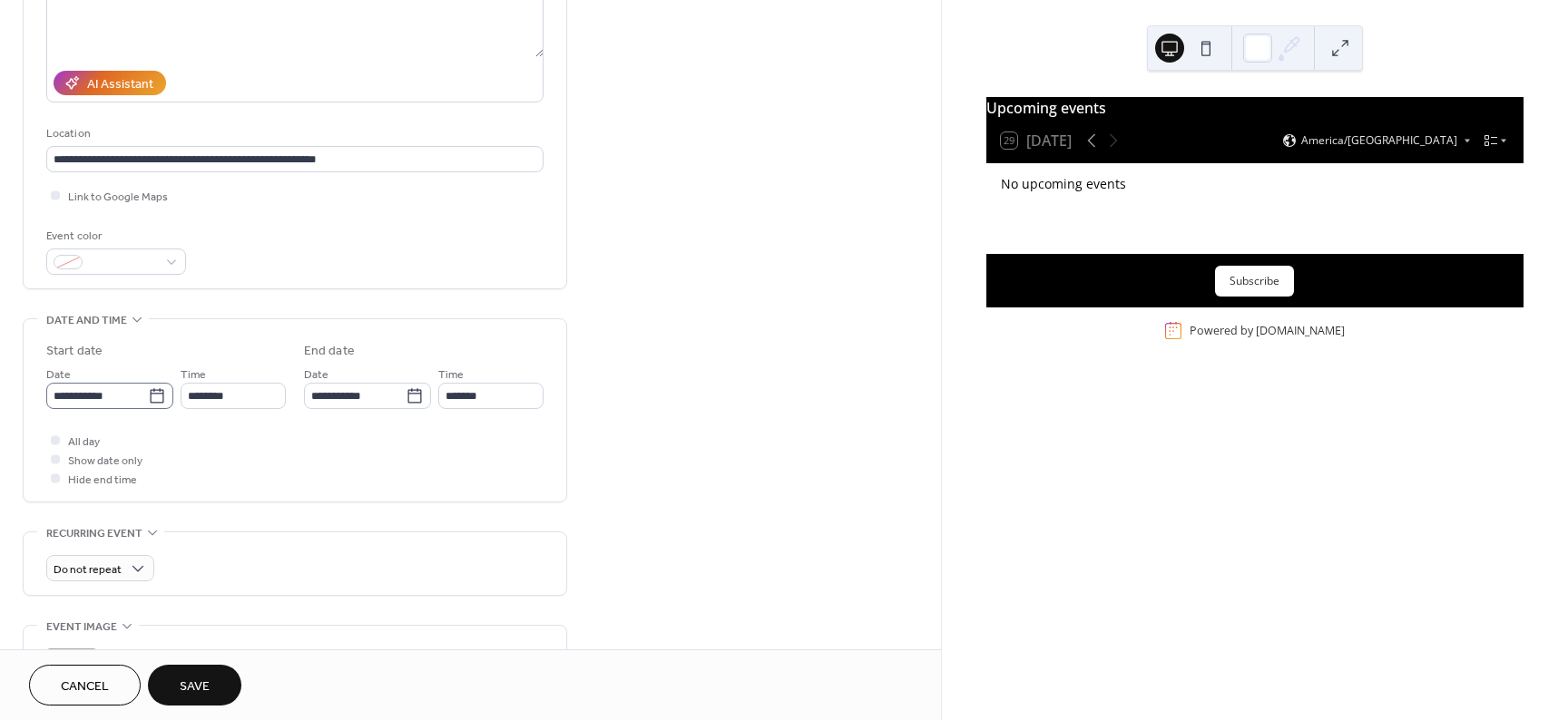 click 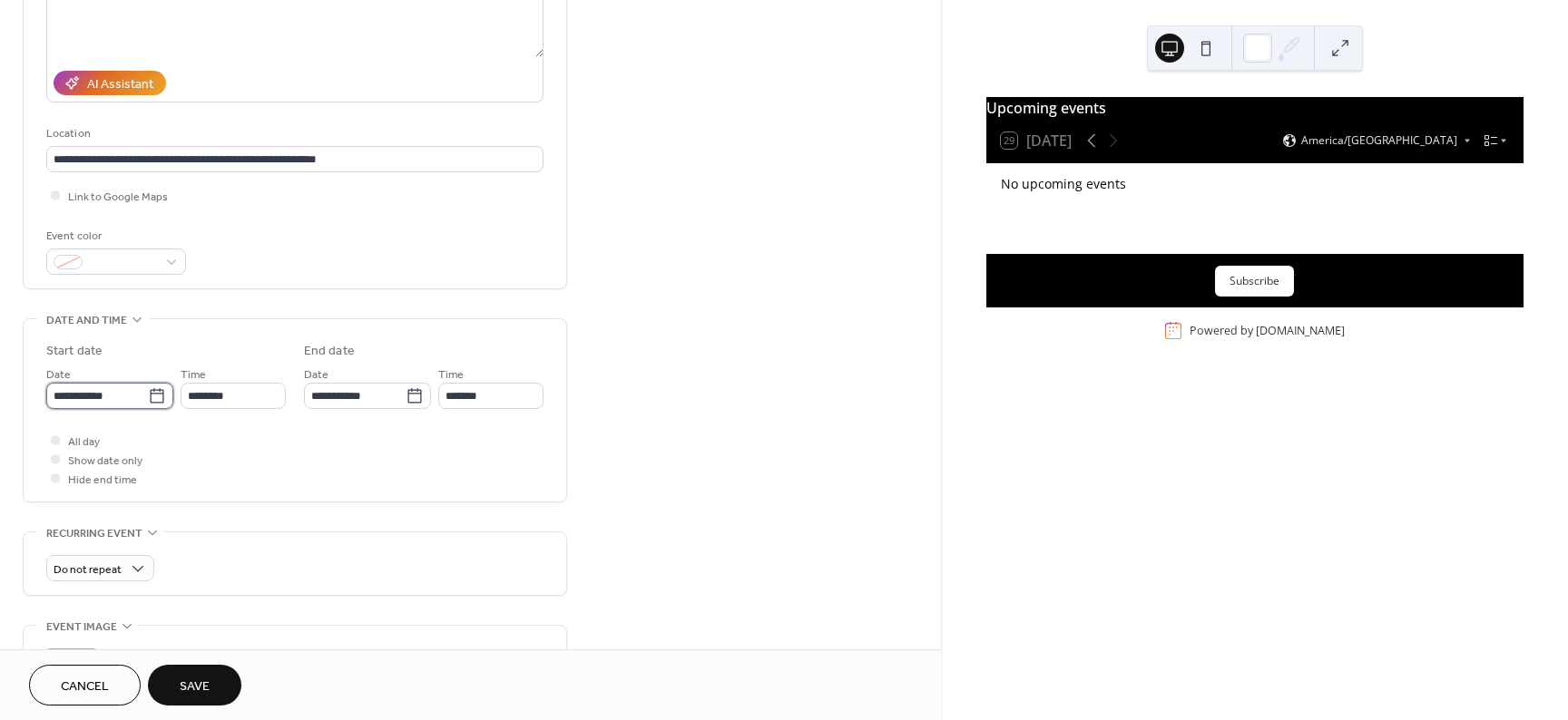 click on "**********" at bounding box center [97, 395] 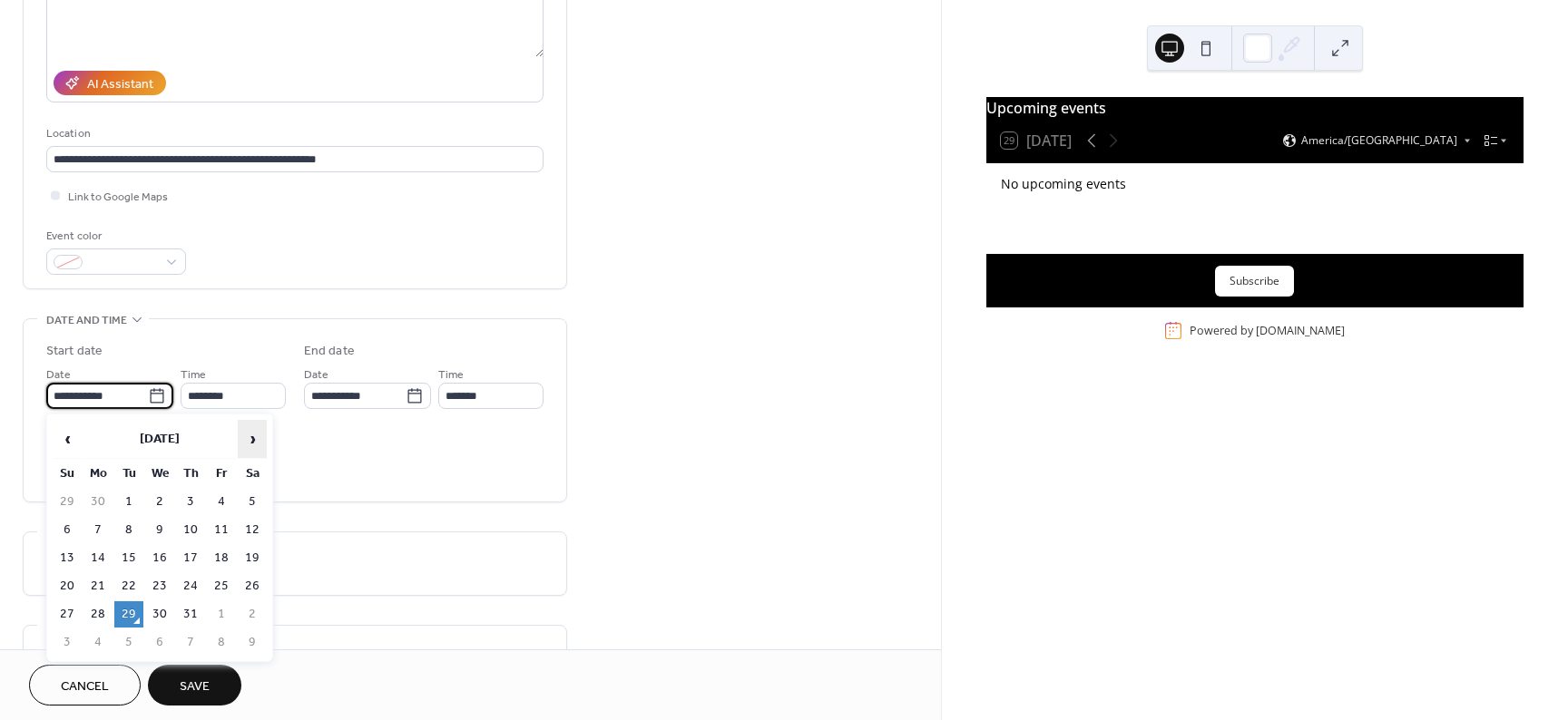 click on "›" at bounding box center (252, 439) 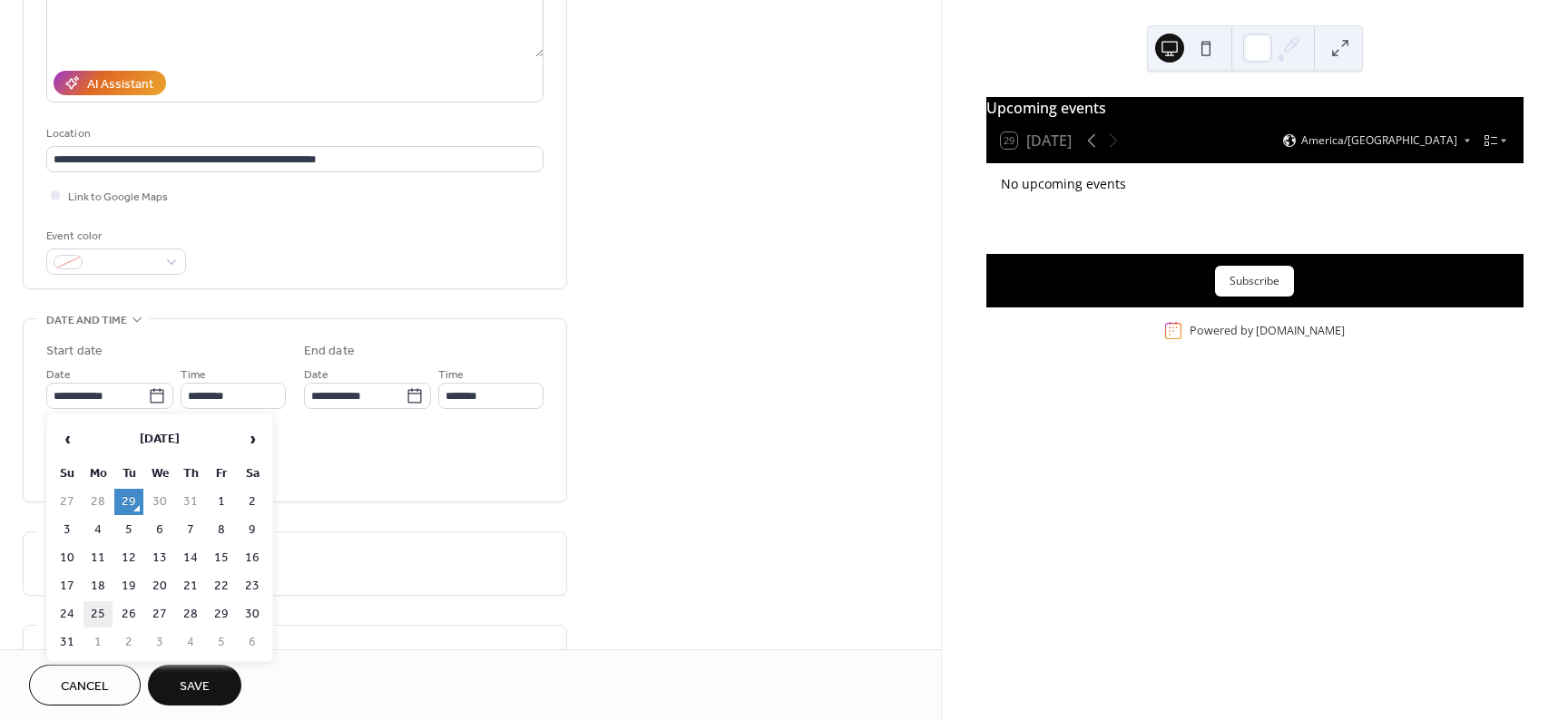 click on "25" at bounding box center [98, 614] 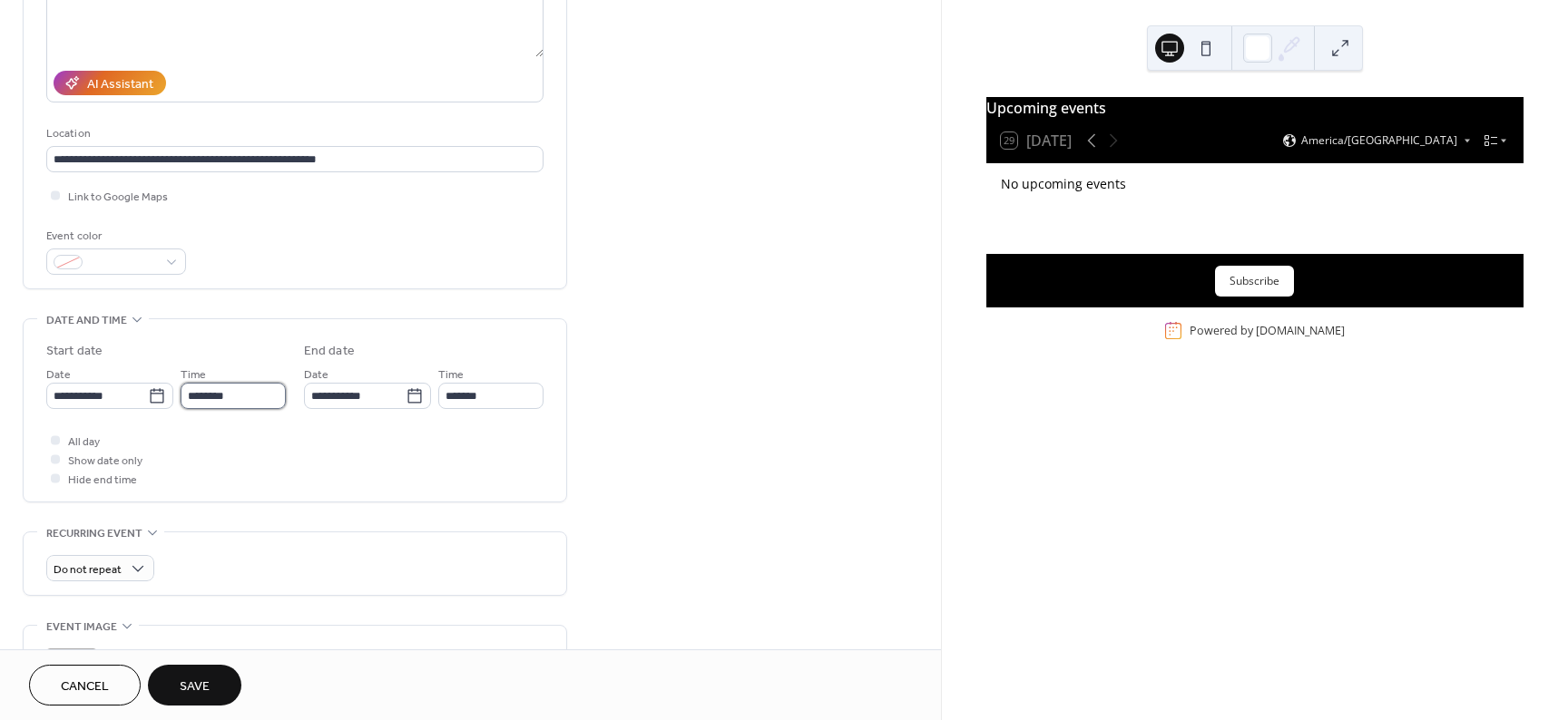 click on "********" at bounding box center [233, 395] 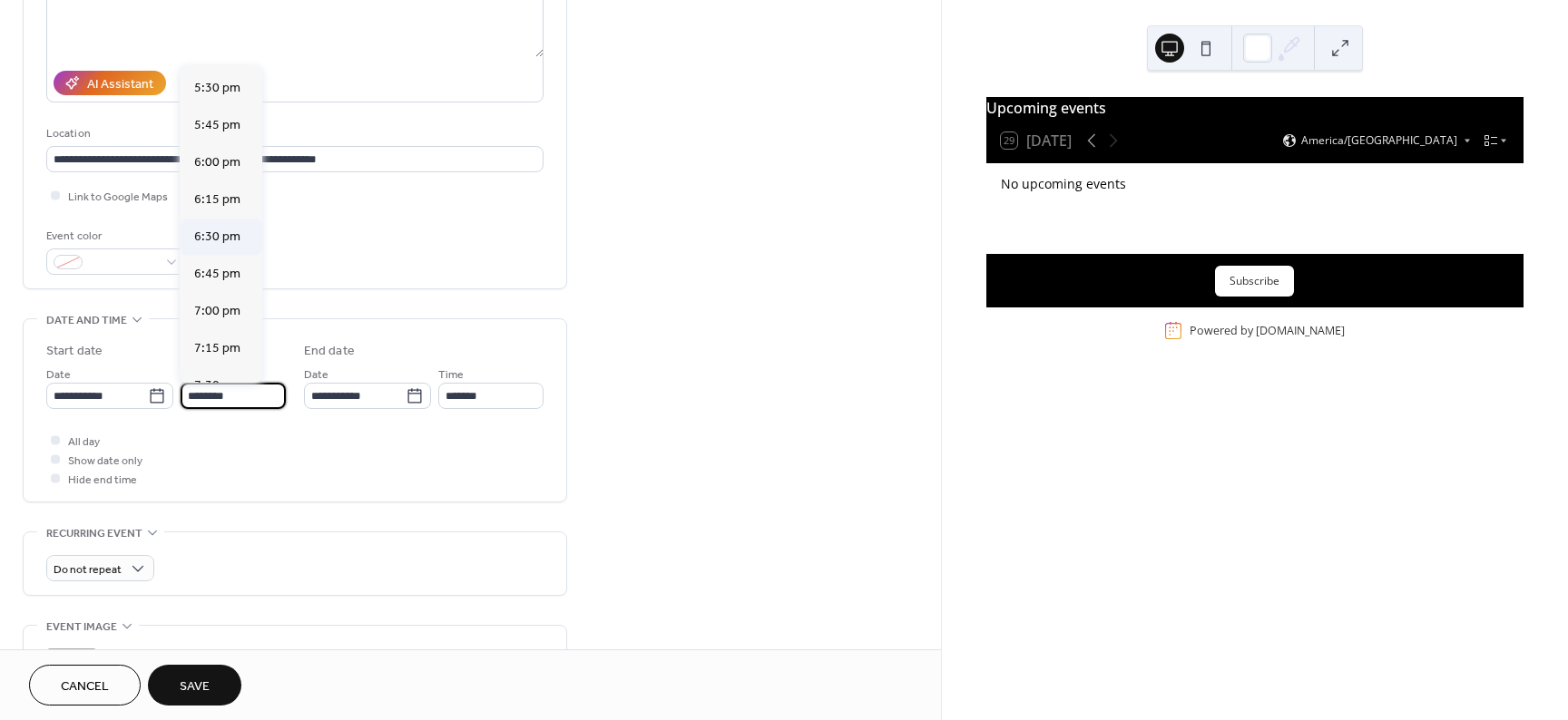 scroll, scrollTop: 2601, scrollLeft: 0, axis: vertical 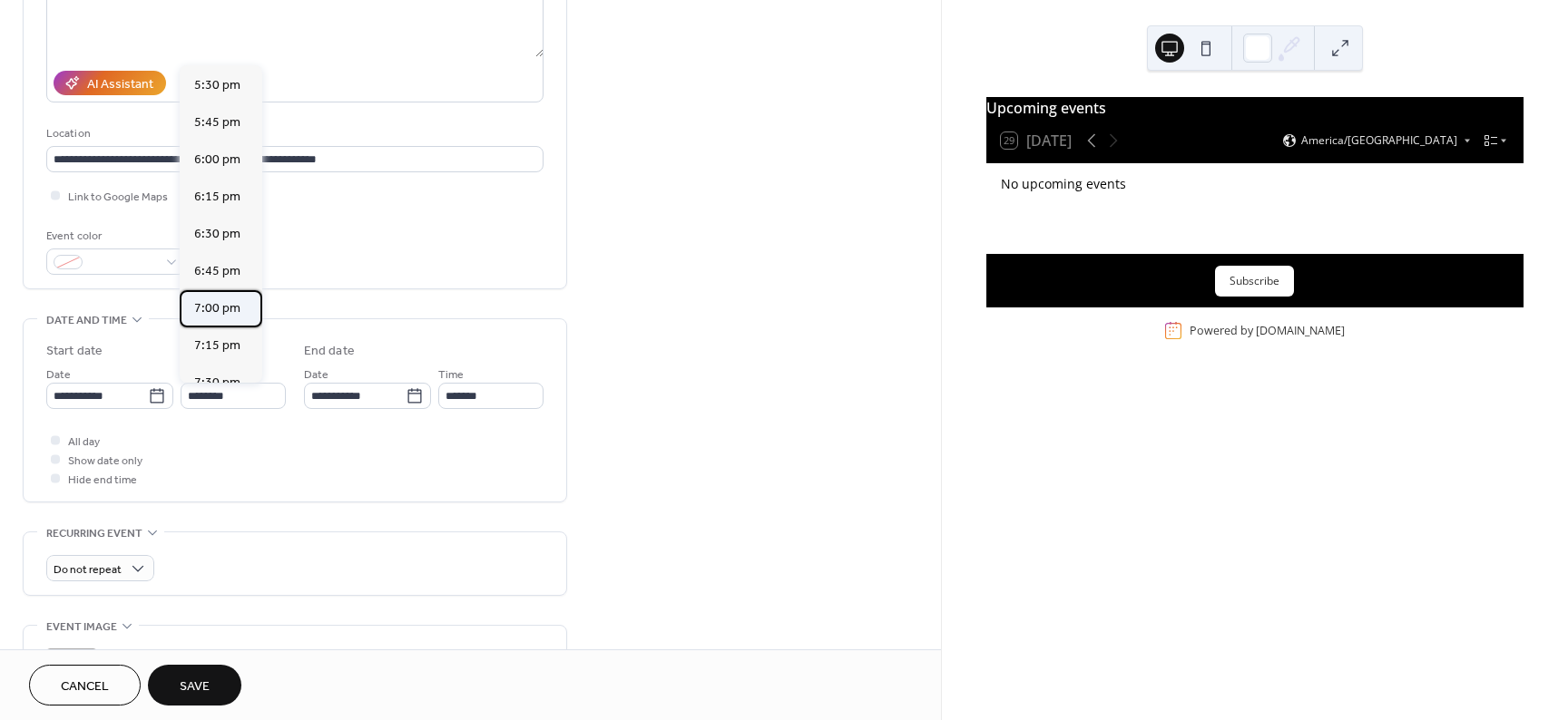 click on "7:00 pm" at bounding box center [217, 308] 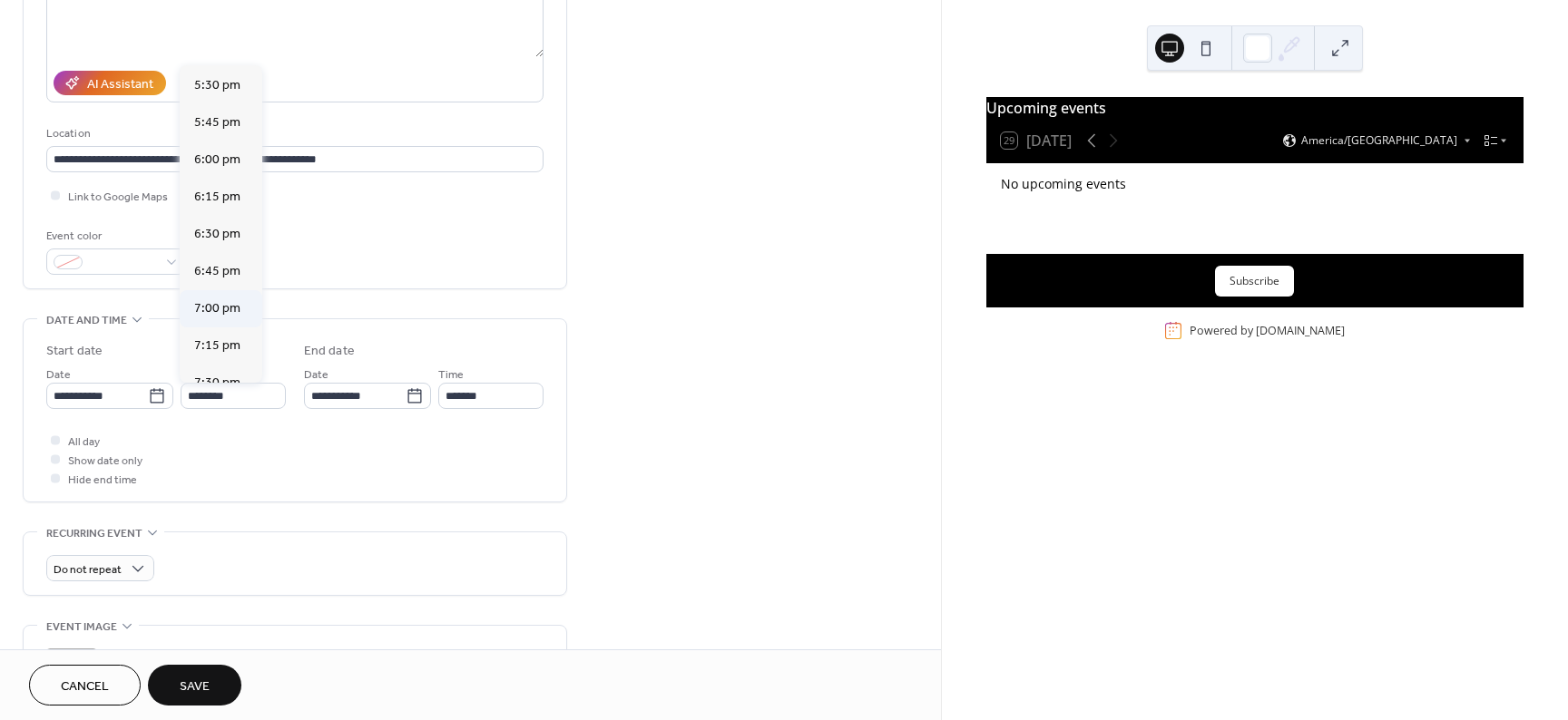 type on "*******" 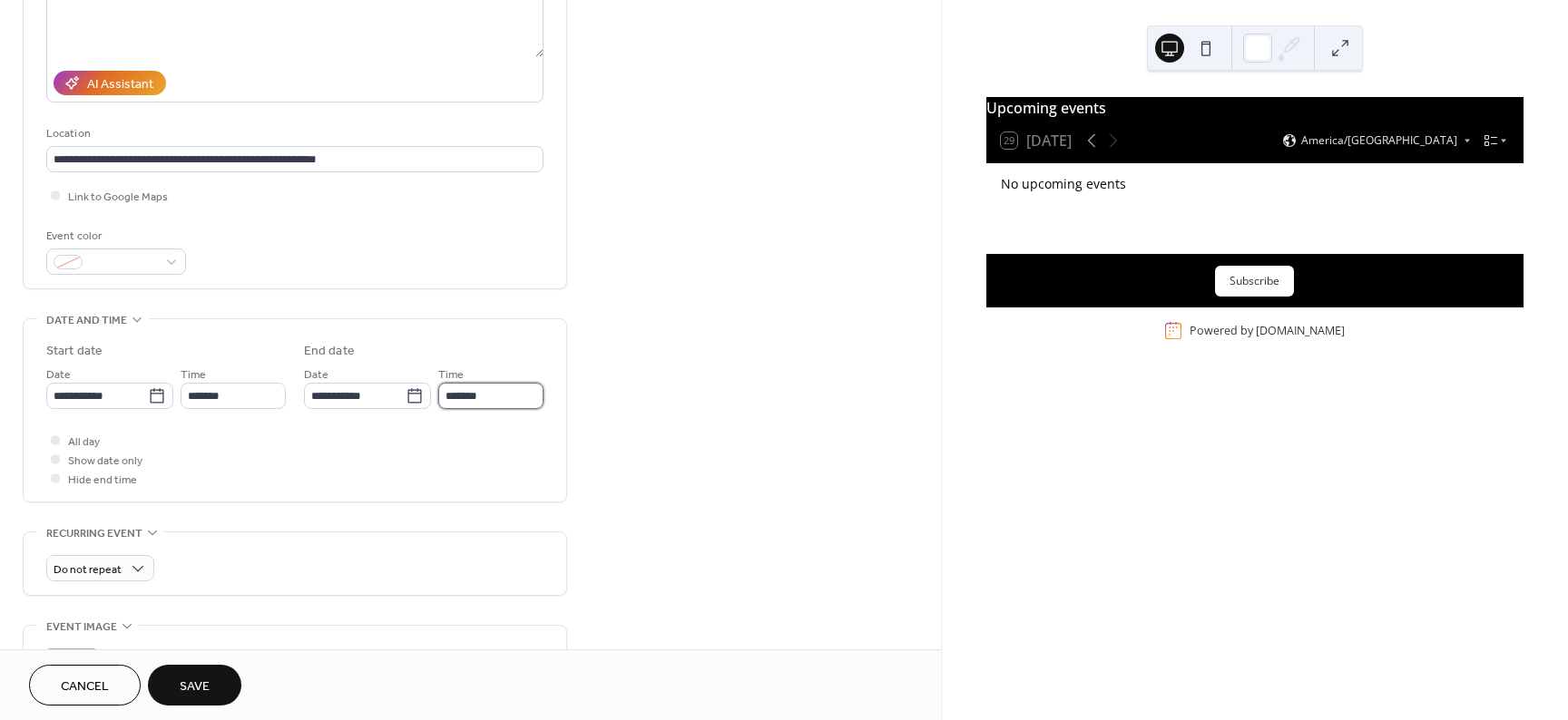 click on "*******" at bounding box center [491, 395] 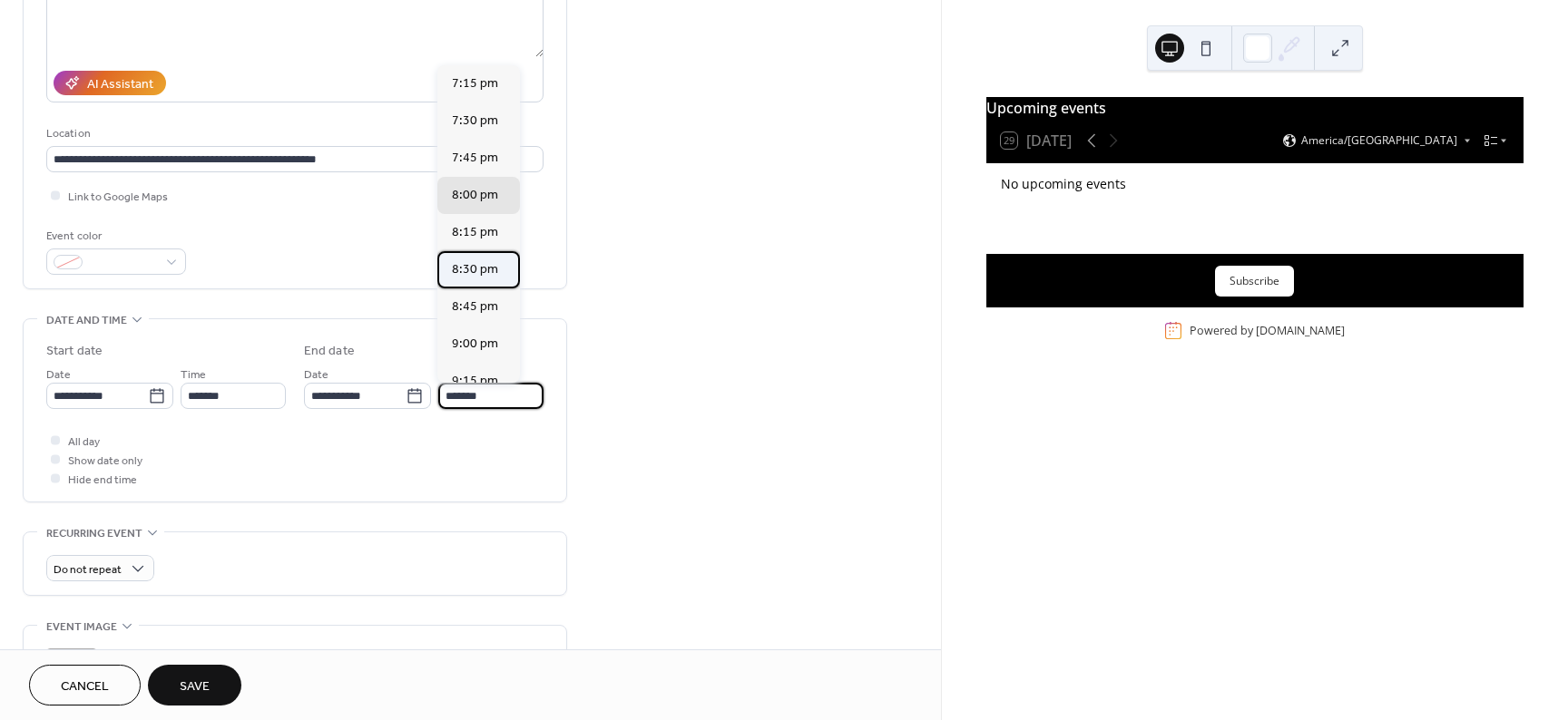 click on "8:30 pm" at bounding box center (475, 269) 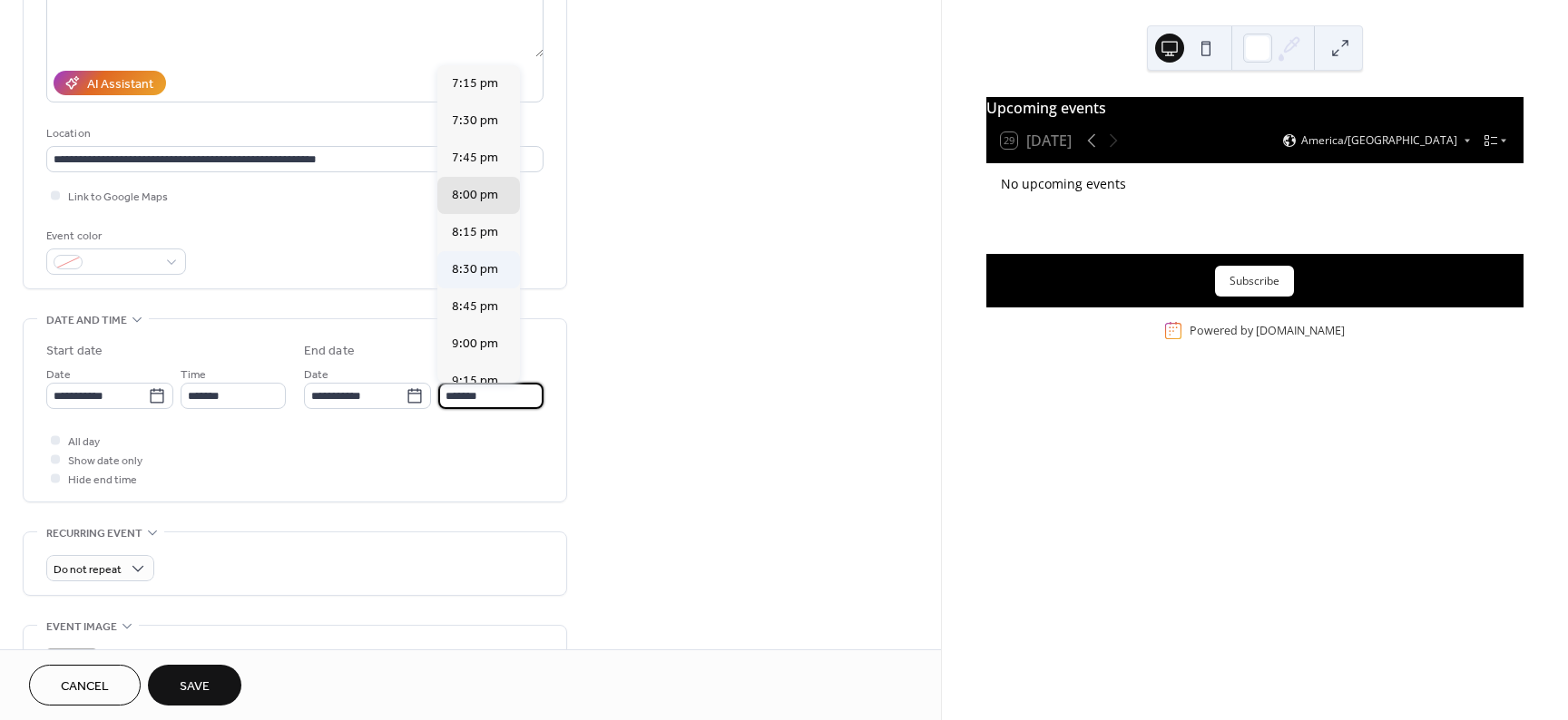 type on "*******" 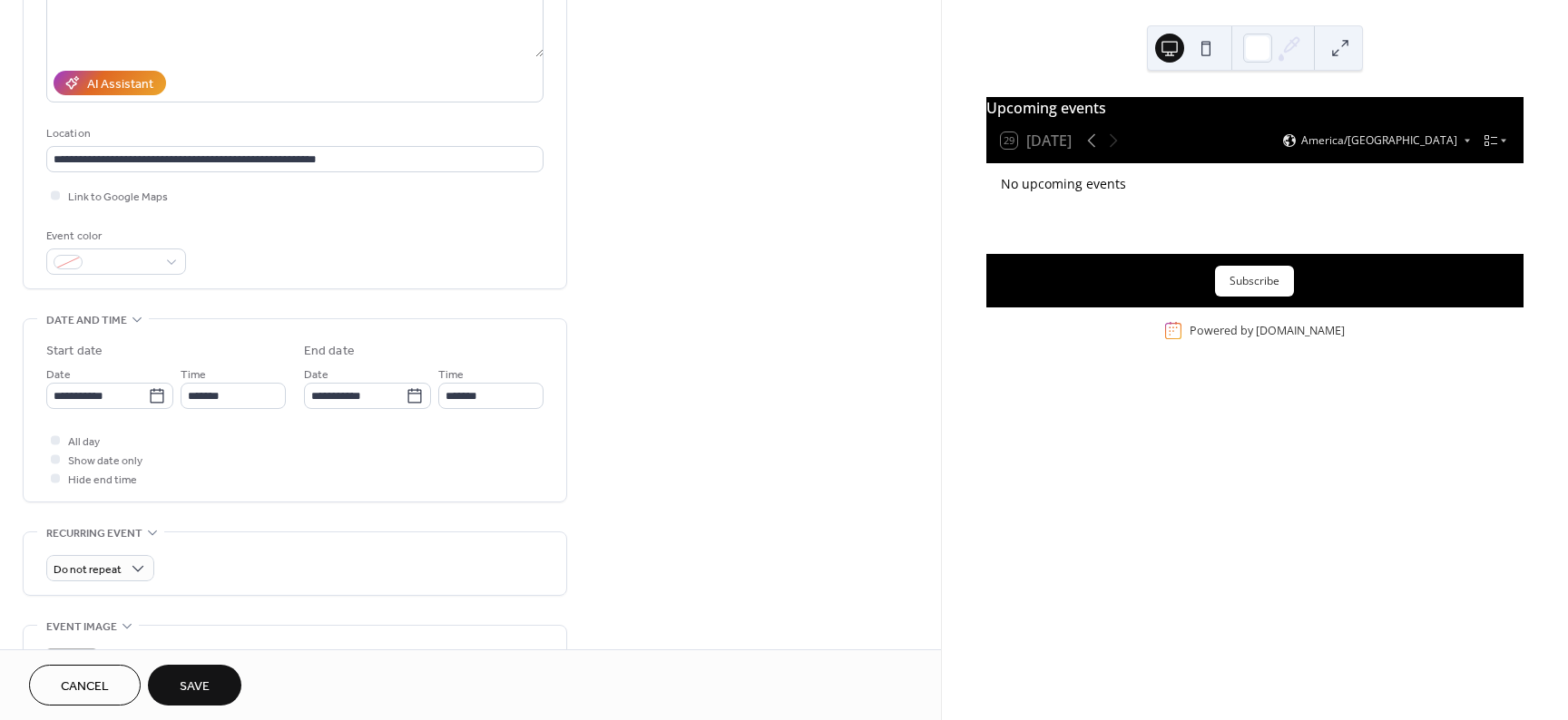 click on "**********" at bounding box center (470, 381) 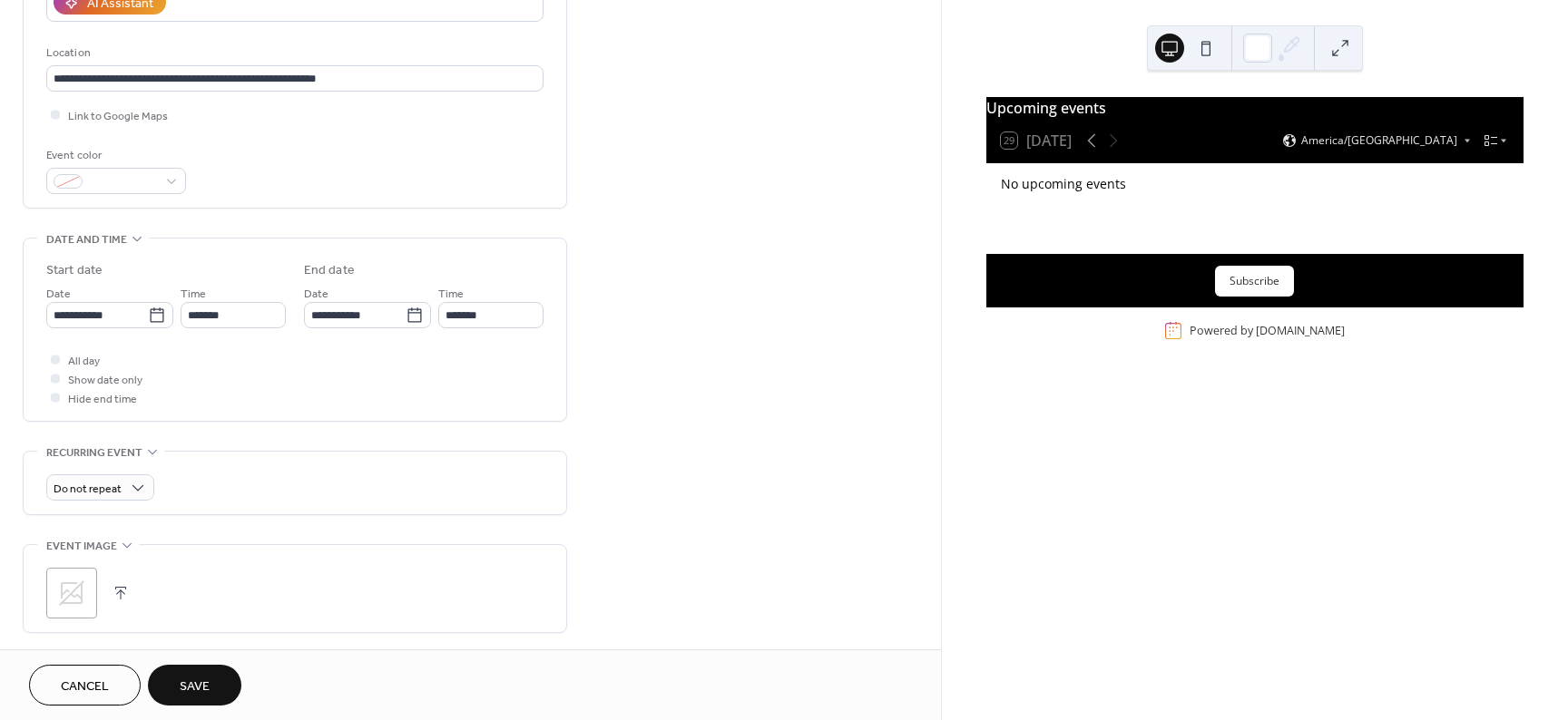 scroll, scrollTop: 363, scrollLeft: 0, axis: vertical 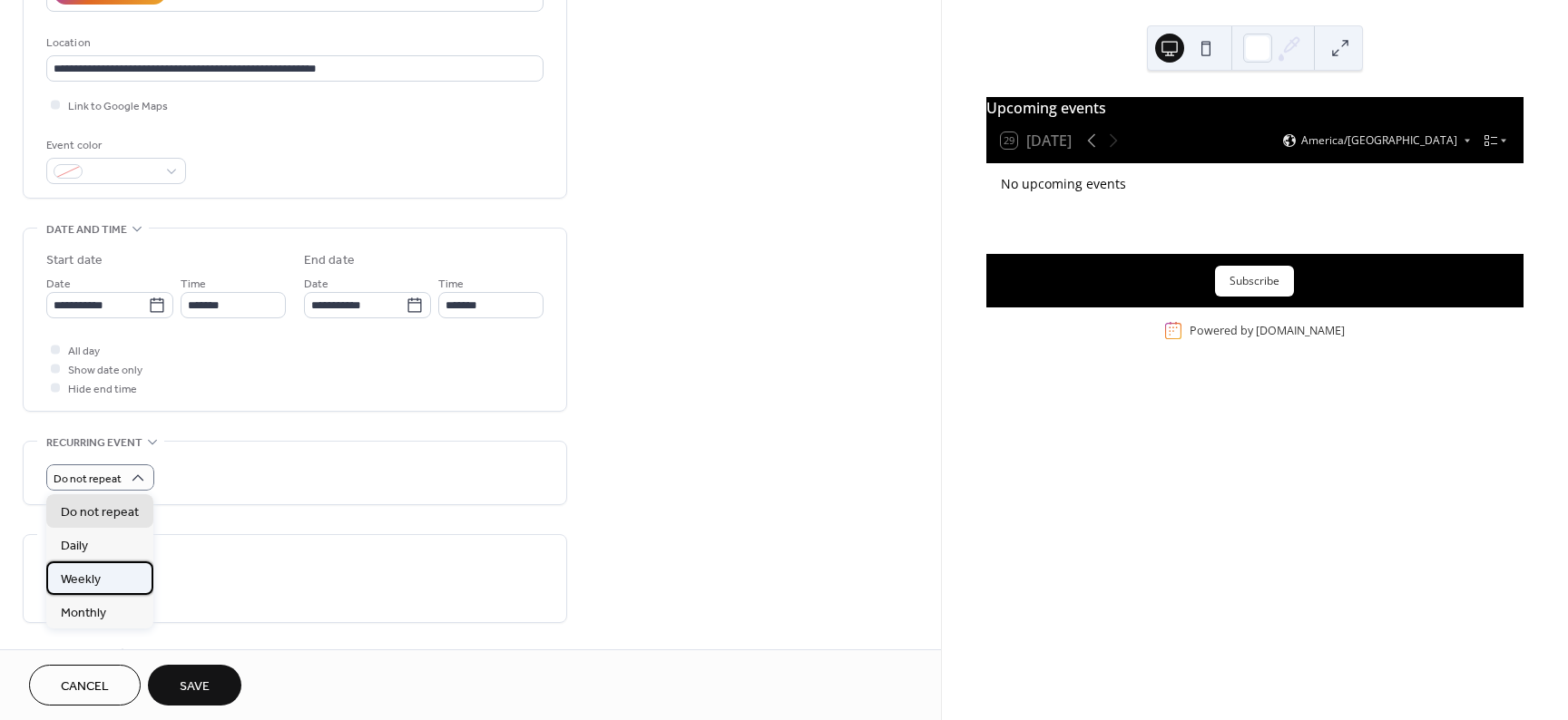 click on "Weekly" at bounding box center [100, 578] 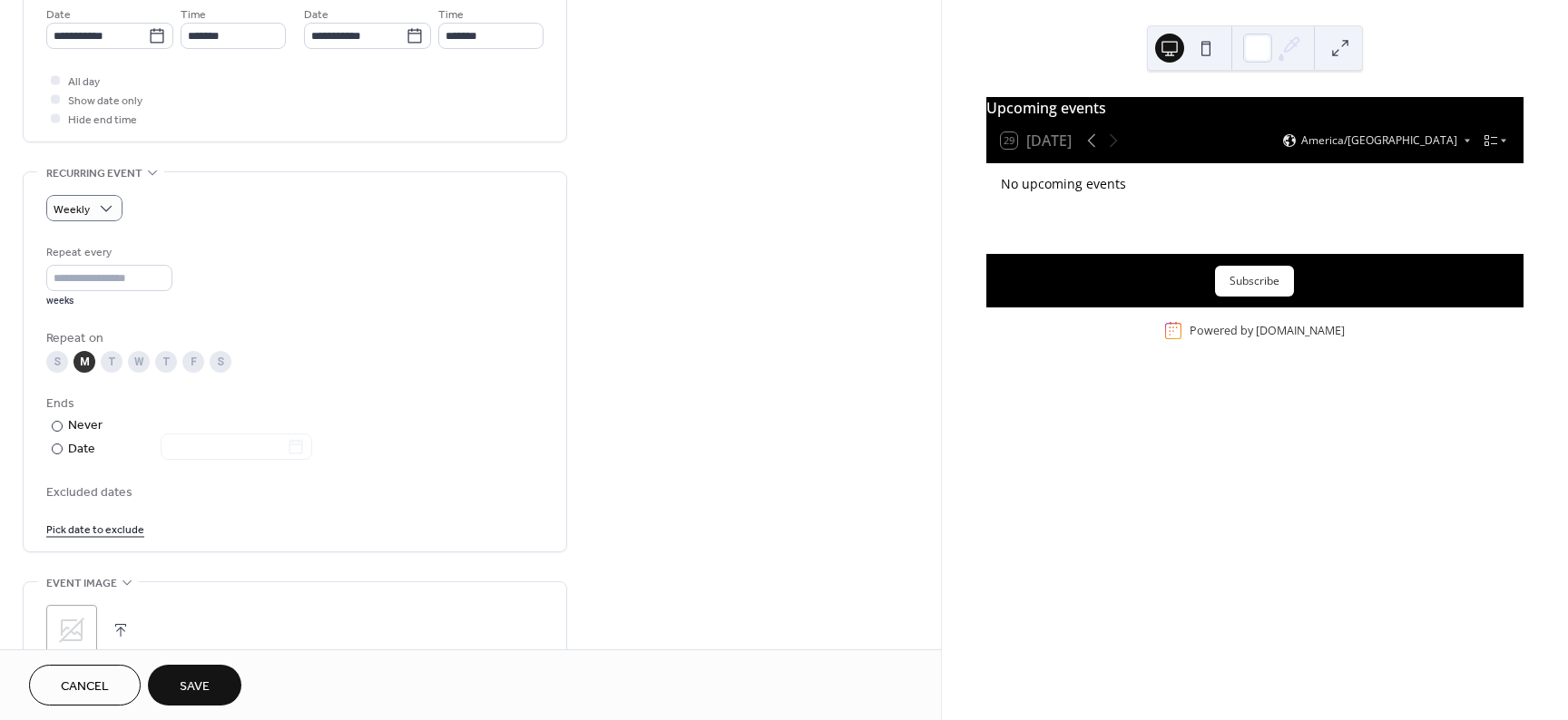 scroll, scrollTop: 635, scrollLeft: 0, axis: vertical 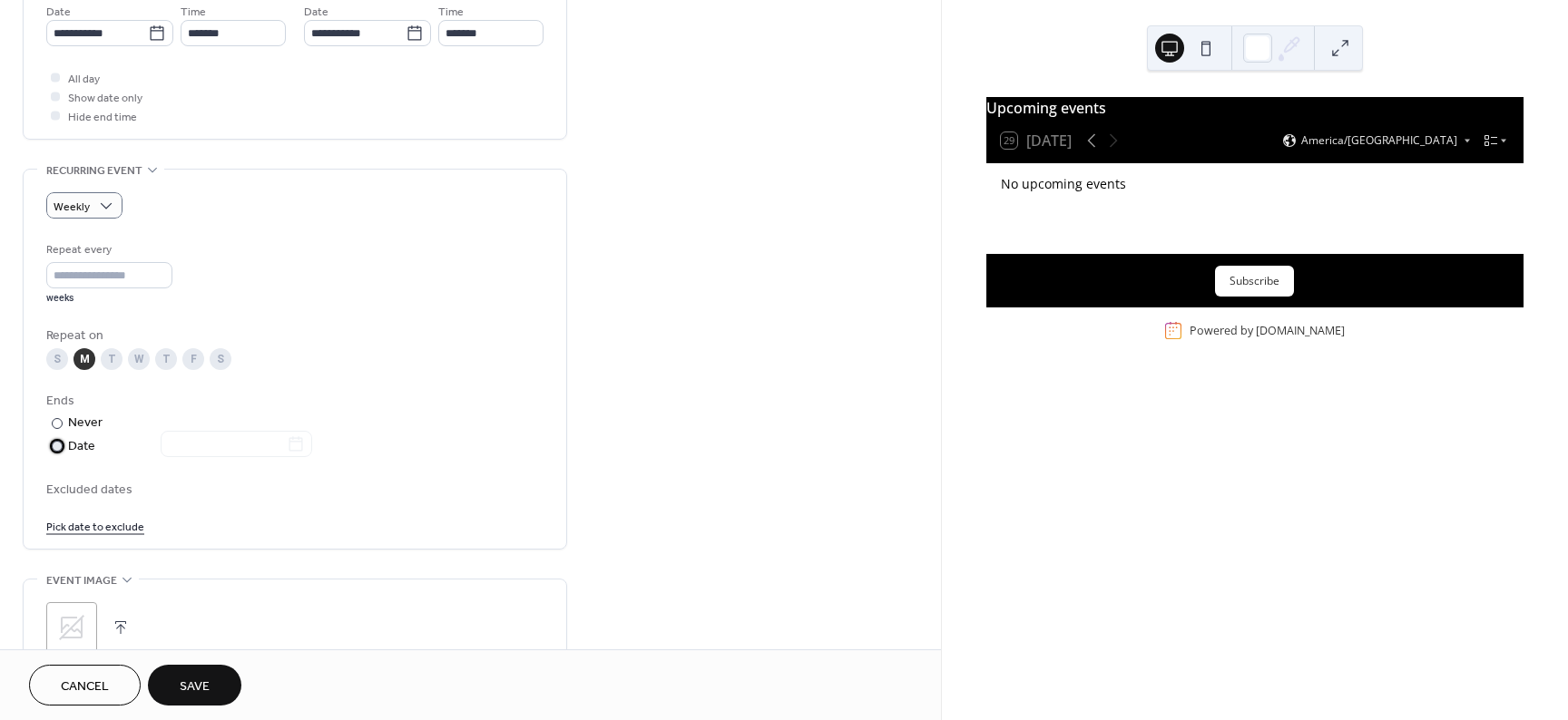 click at bounding box center [57, 446] 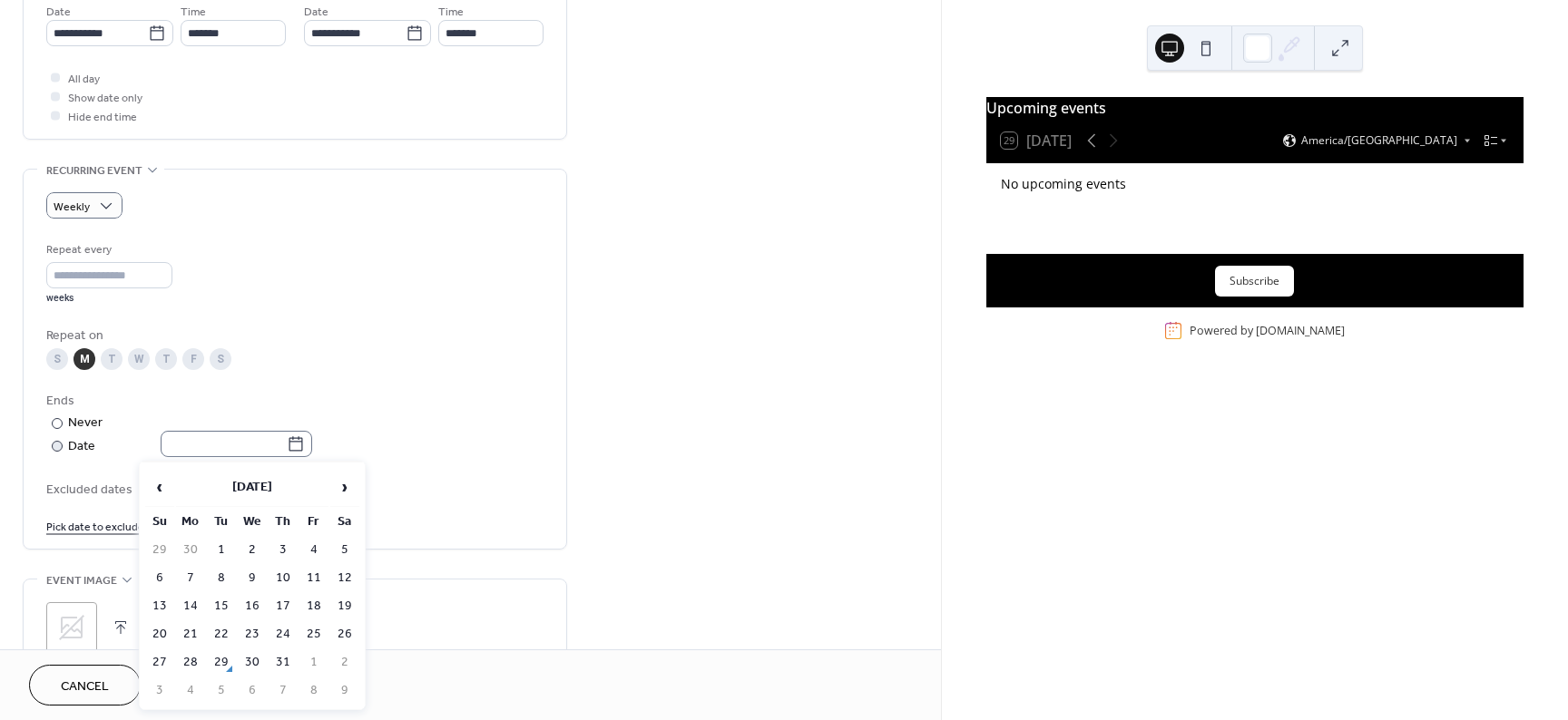 click 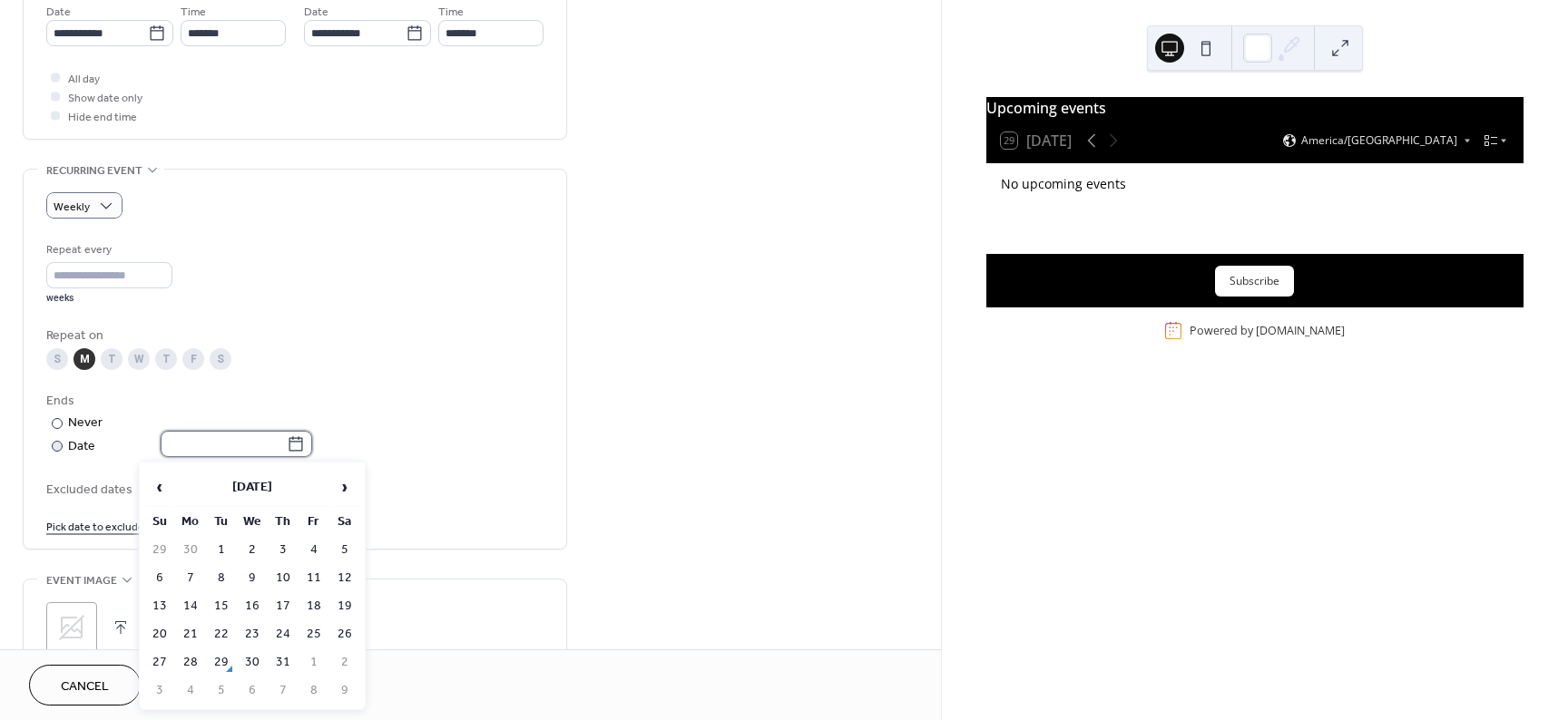 click at bounding box center (223, 443) 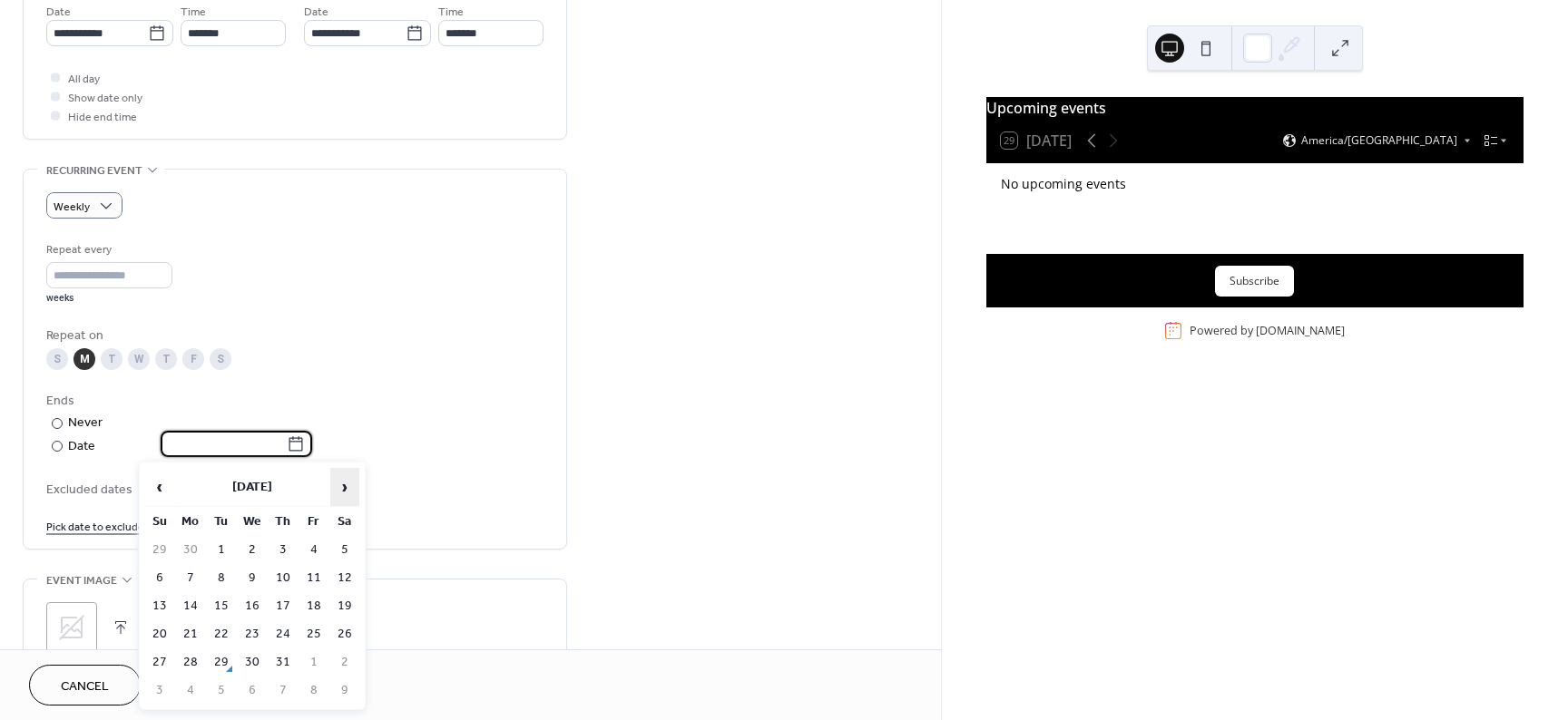 click on "›" at bounding box center [345, 487] 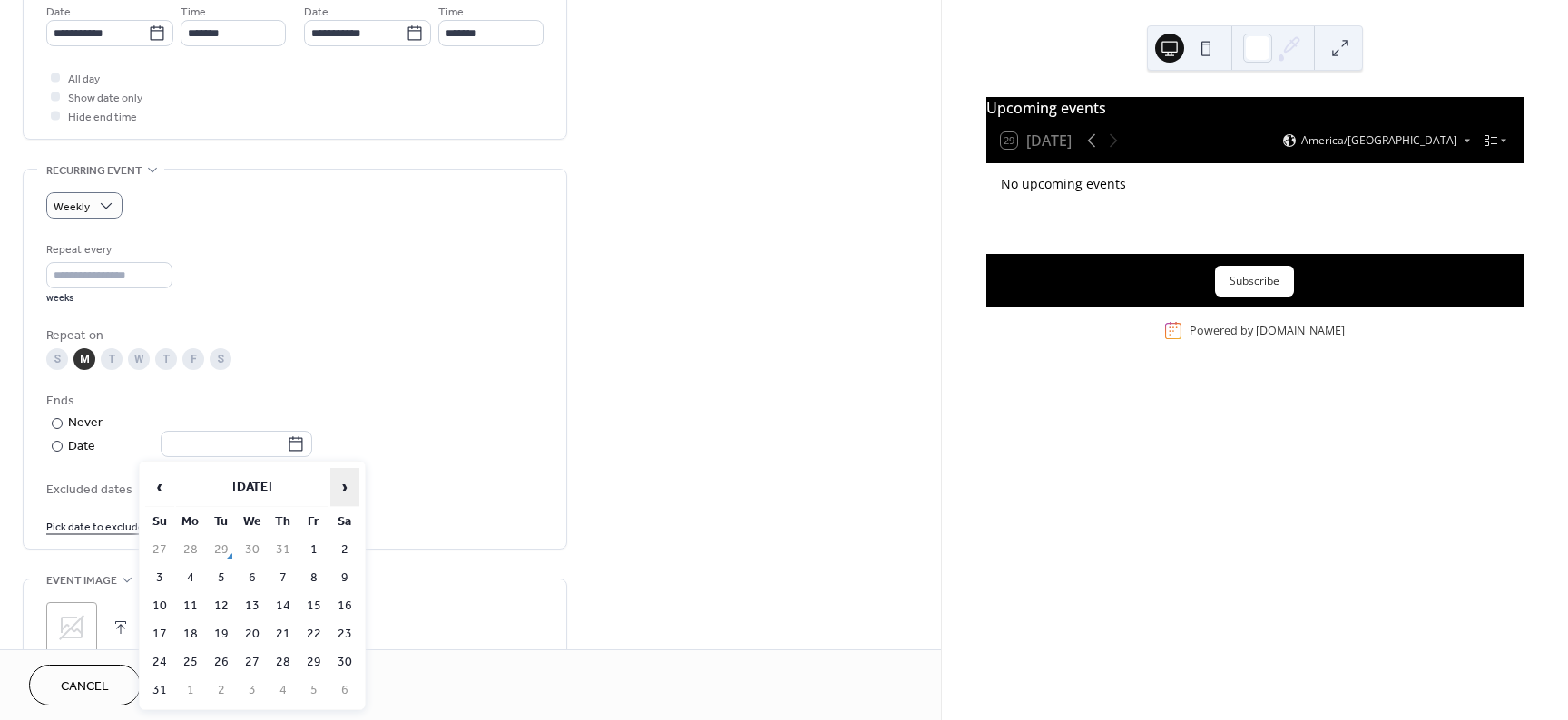 click on "›" at bounding box center (345, 487) 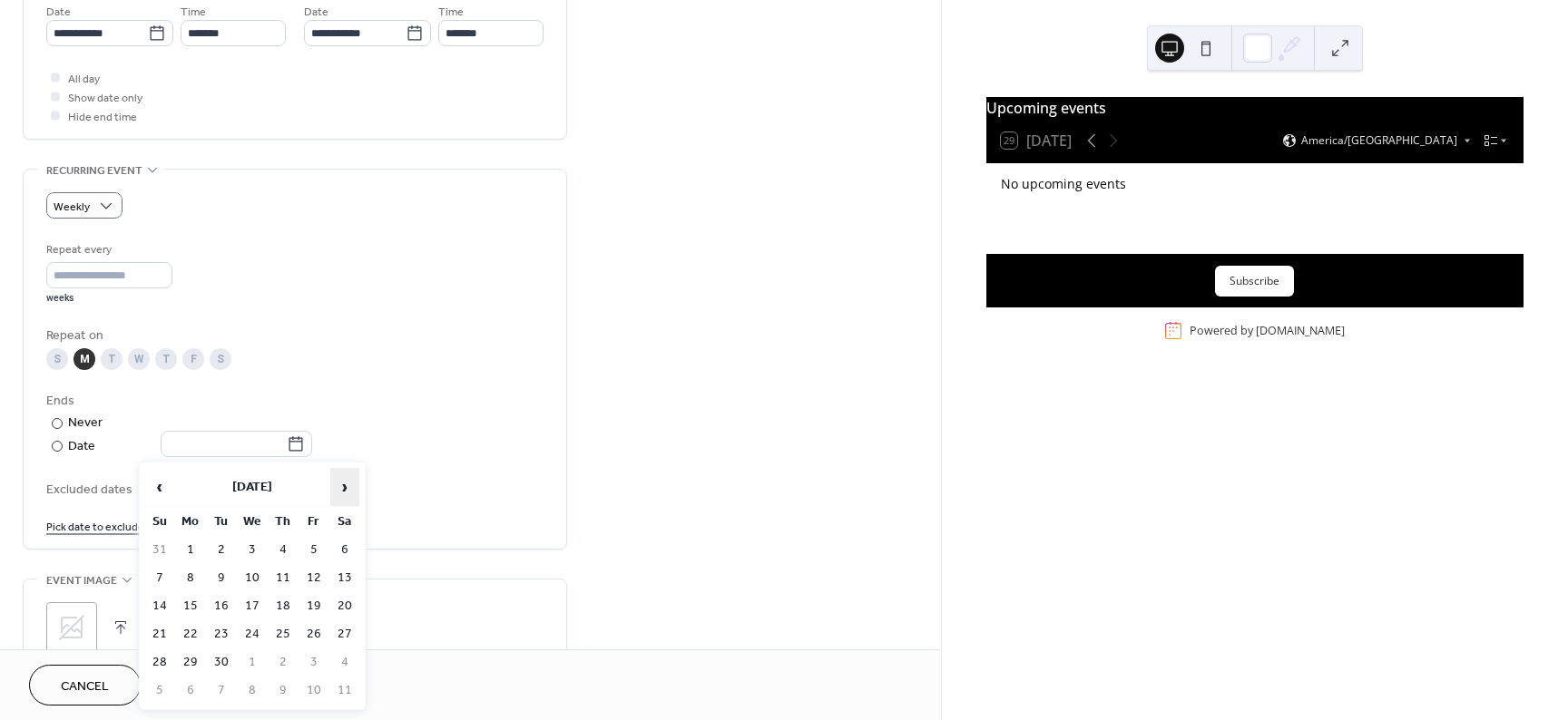 click on "›" at bounding box center (345, 487) 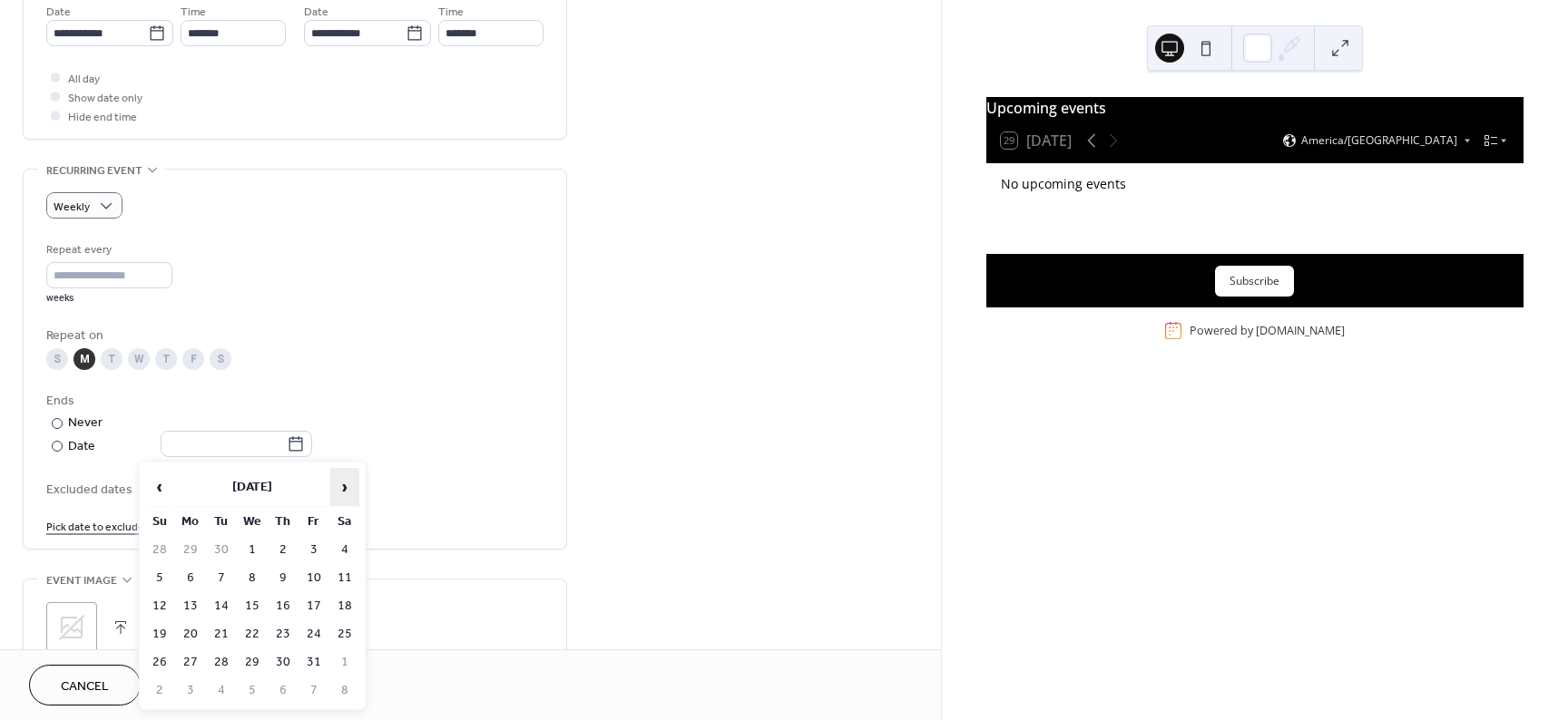 click on "›" at bounding box center [345, 487] 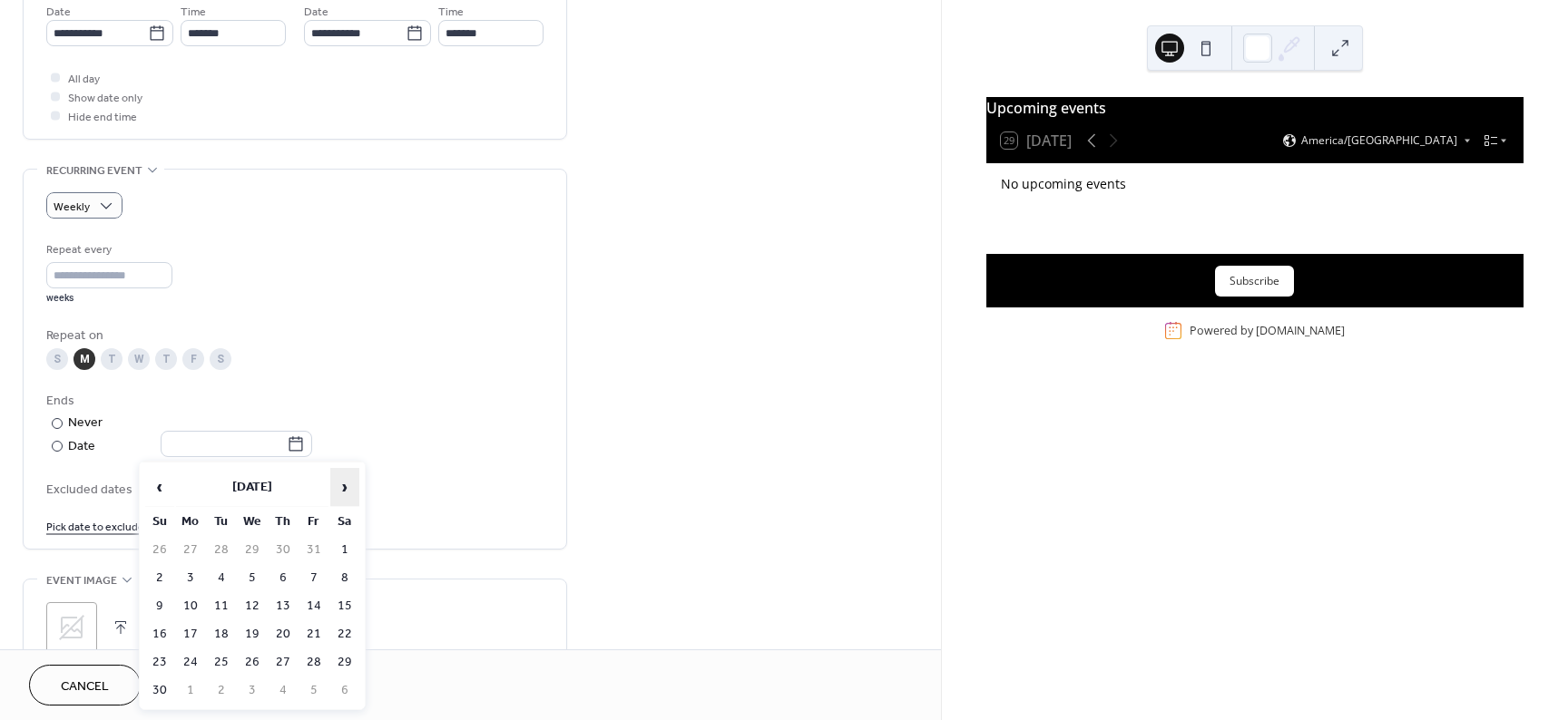 click on "›" at bounding box center (345, 487) 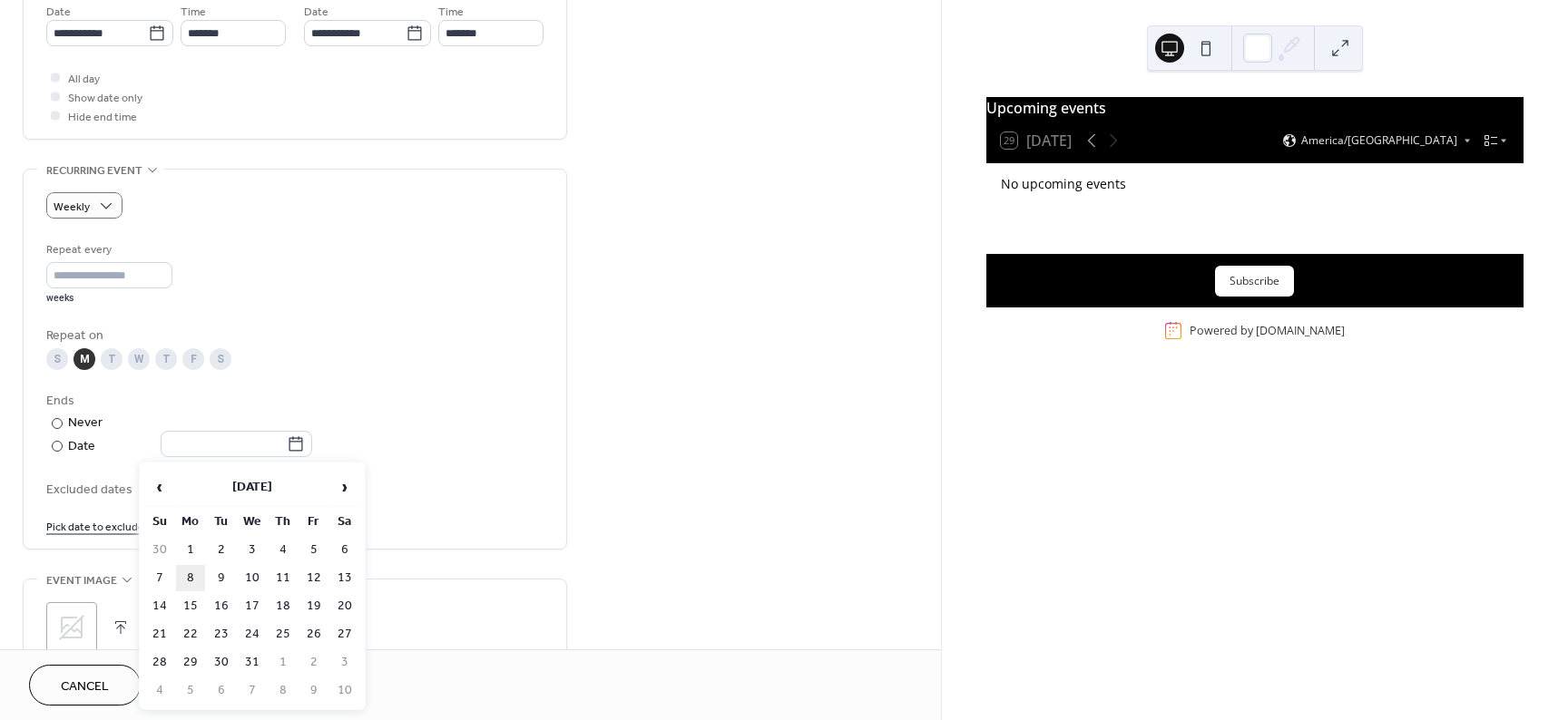 click on "8" at bounding box center (191, 578) 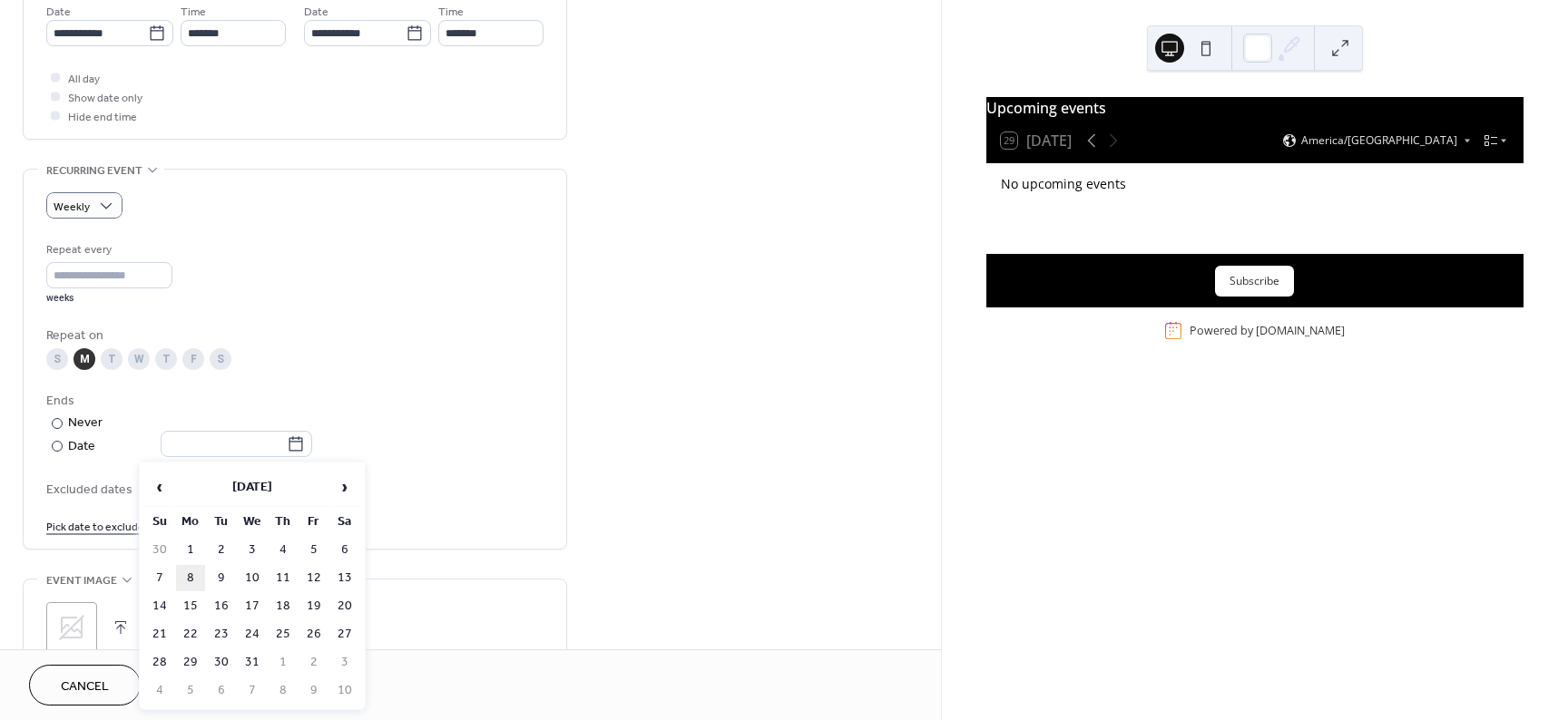 type on "**********" 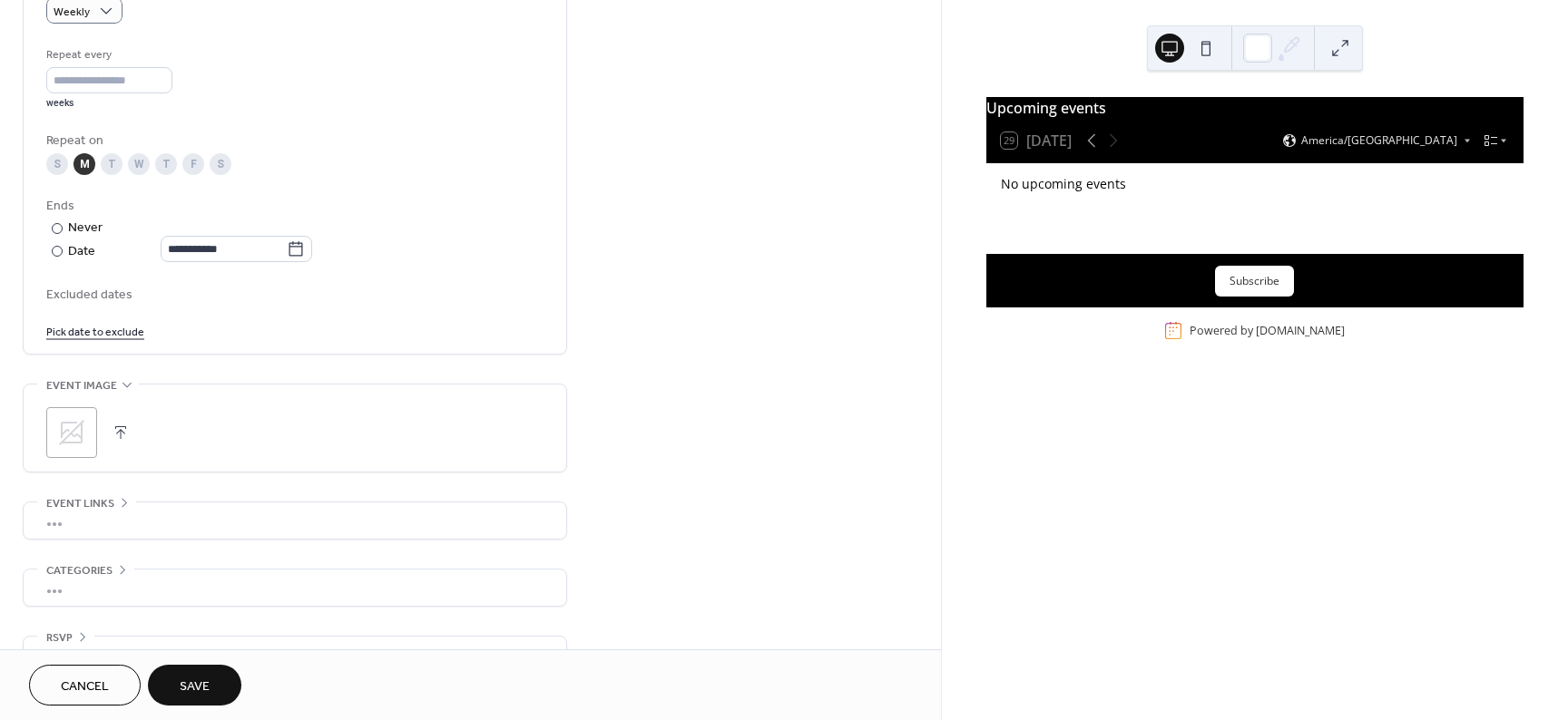 scroll, scrollTop: 872, scrollLeft: 0, axis: vertical 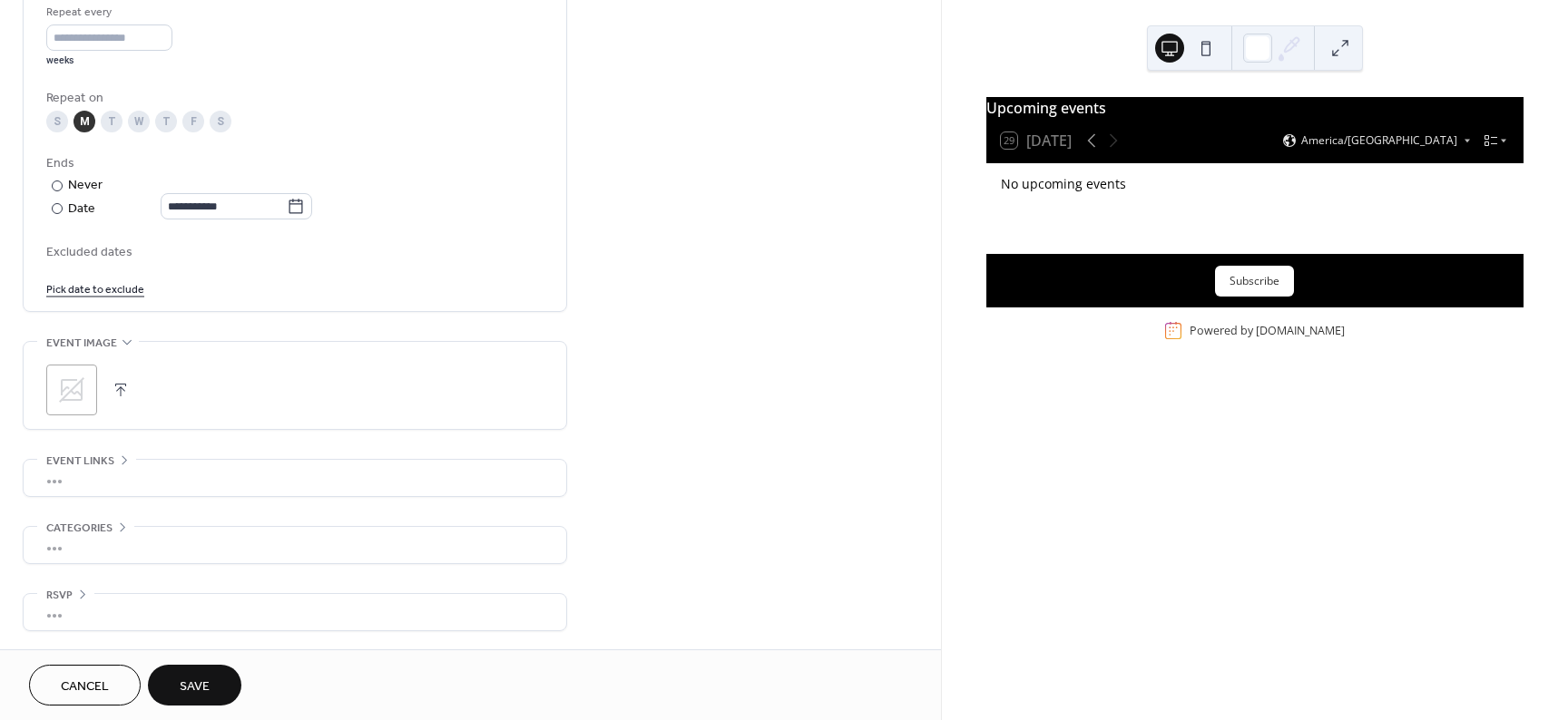 click 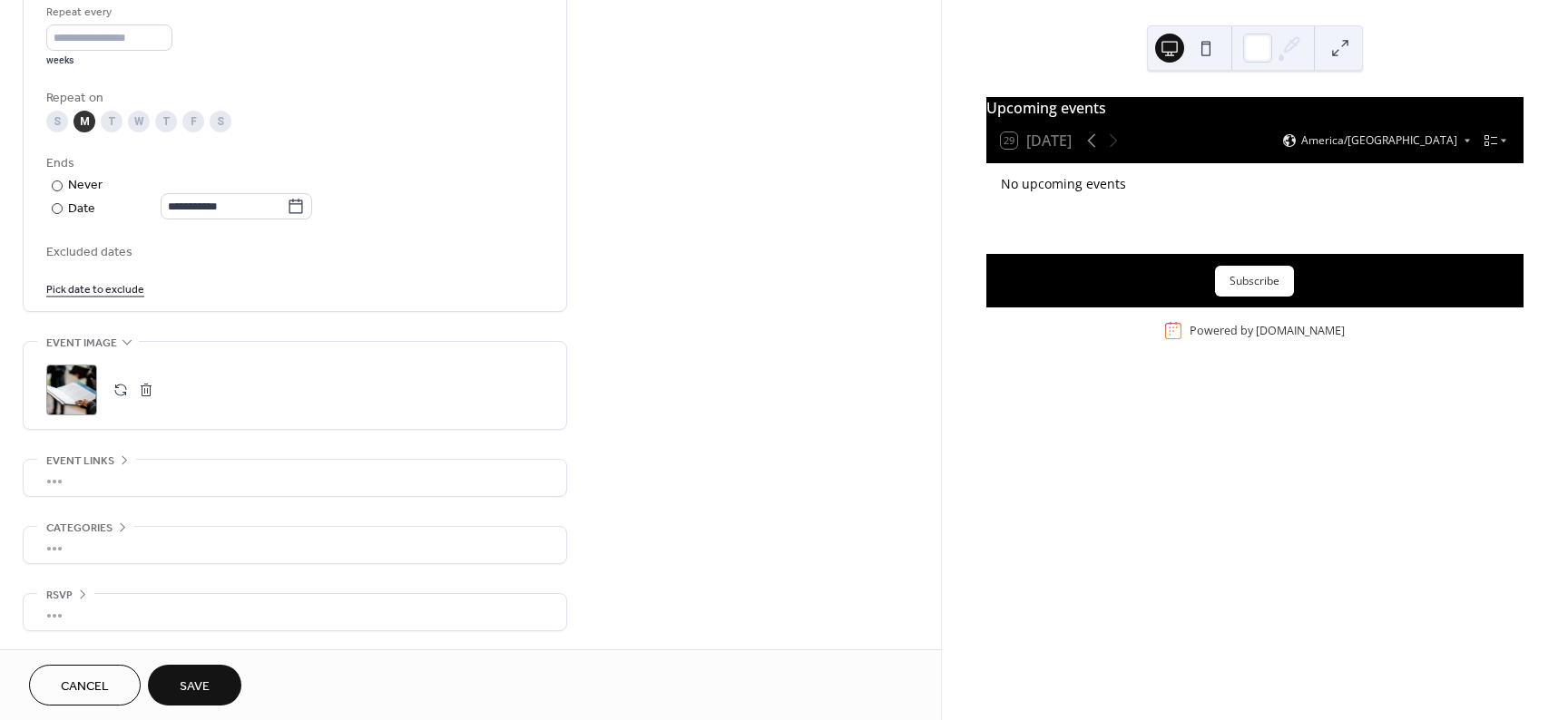 click on "•••" at bounding box center (295, 545) 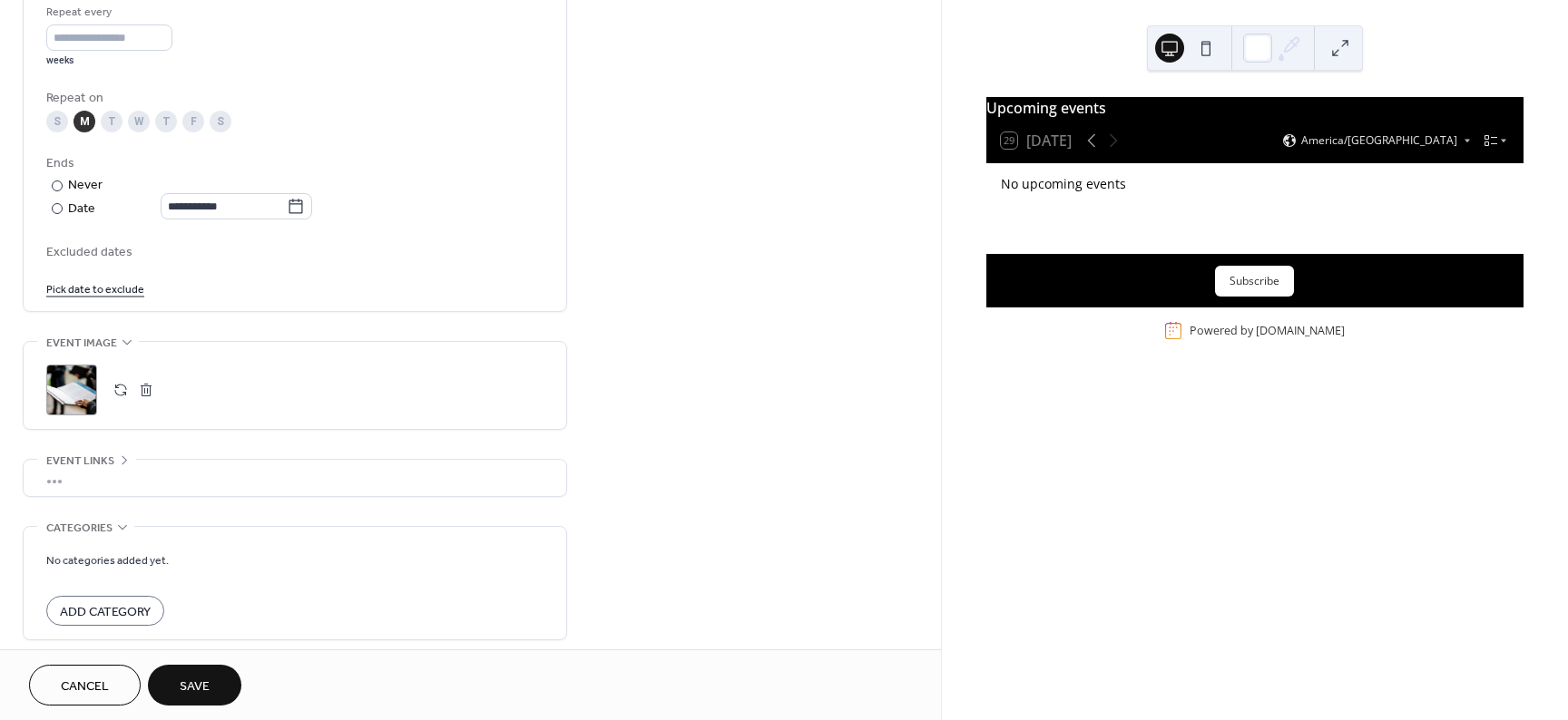 scroll, scrollTop: 872, scrollLeft: 0, axis: vertical 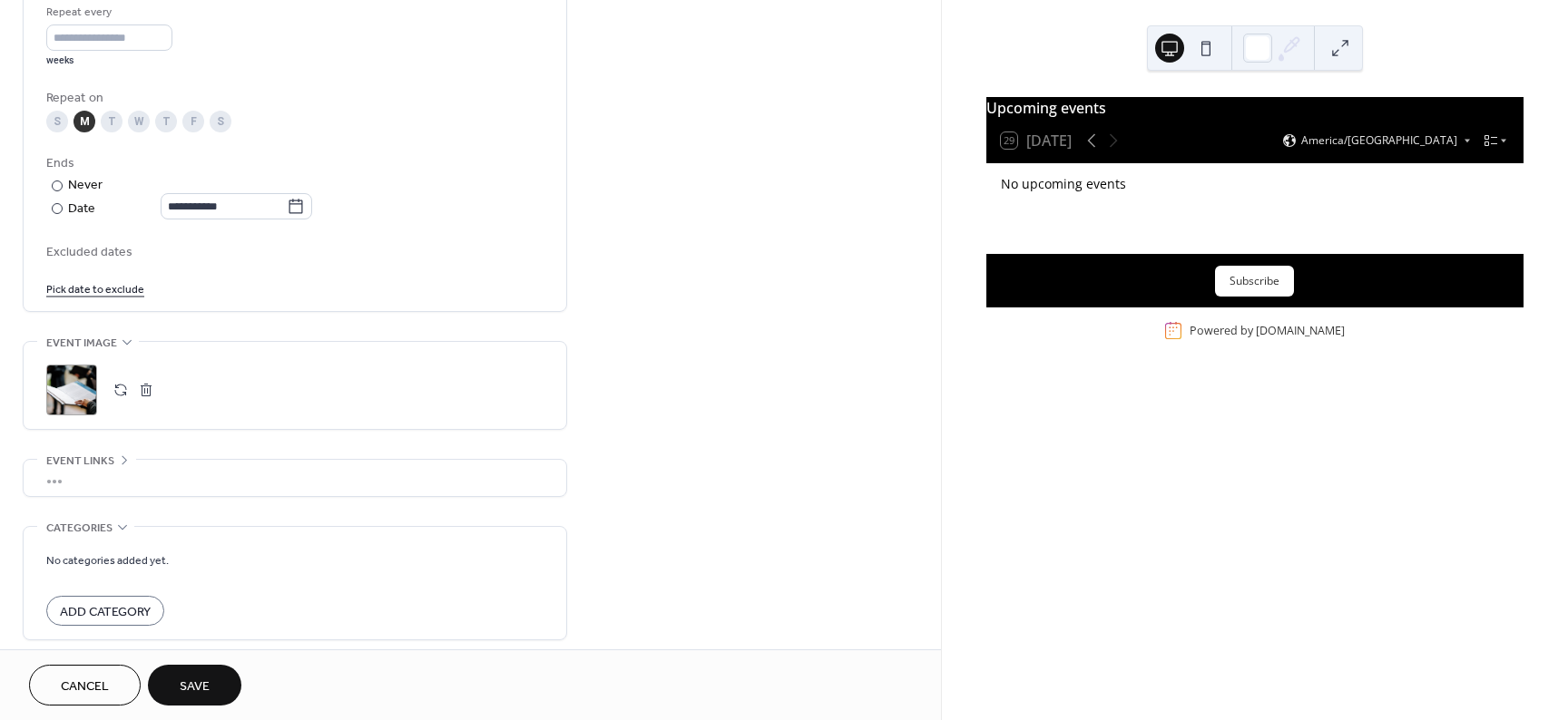 click on "Add Category" at bounding box center (105, 610) 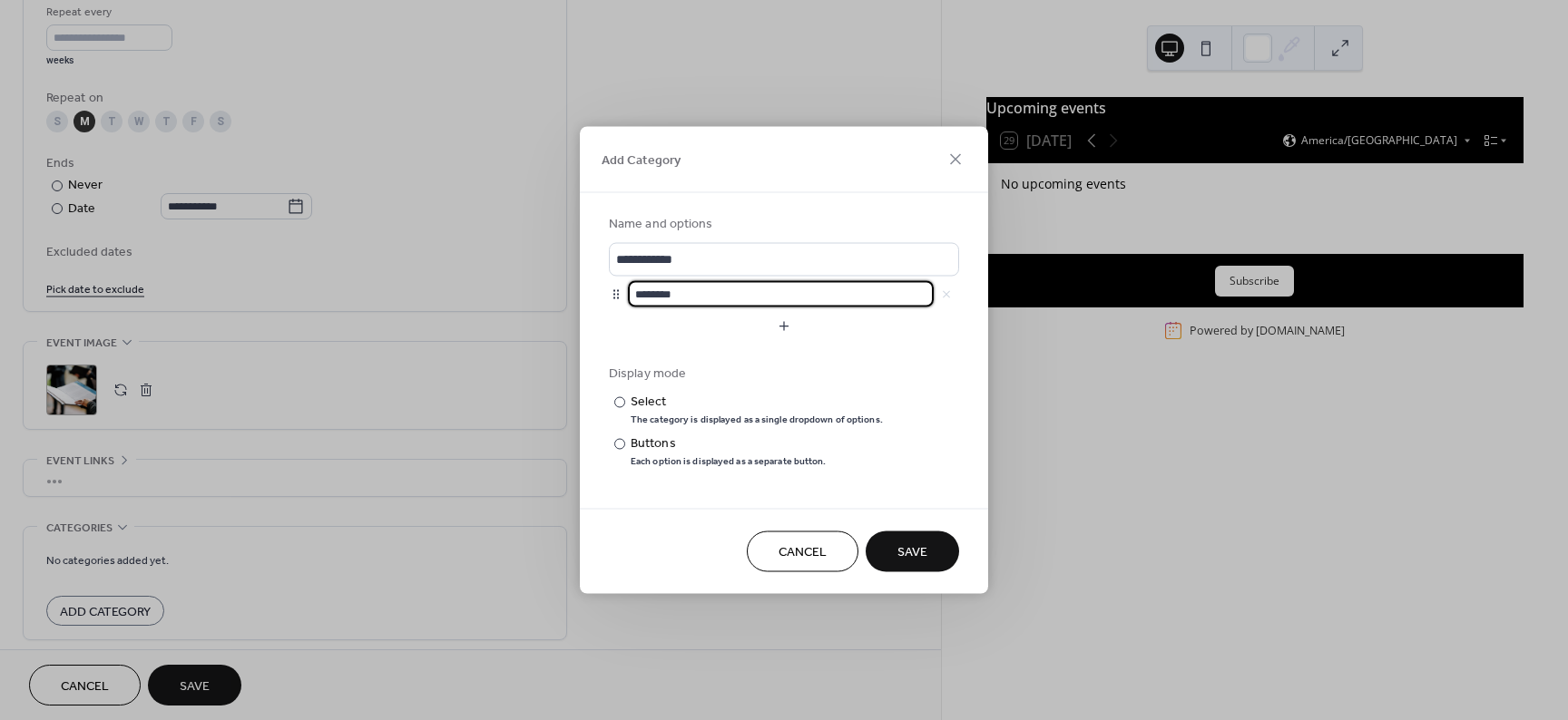 click on "********" at bounding box center [780, 294] 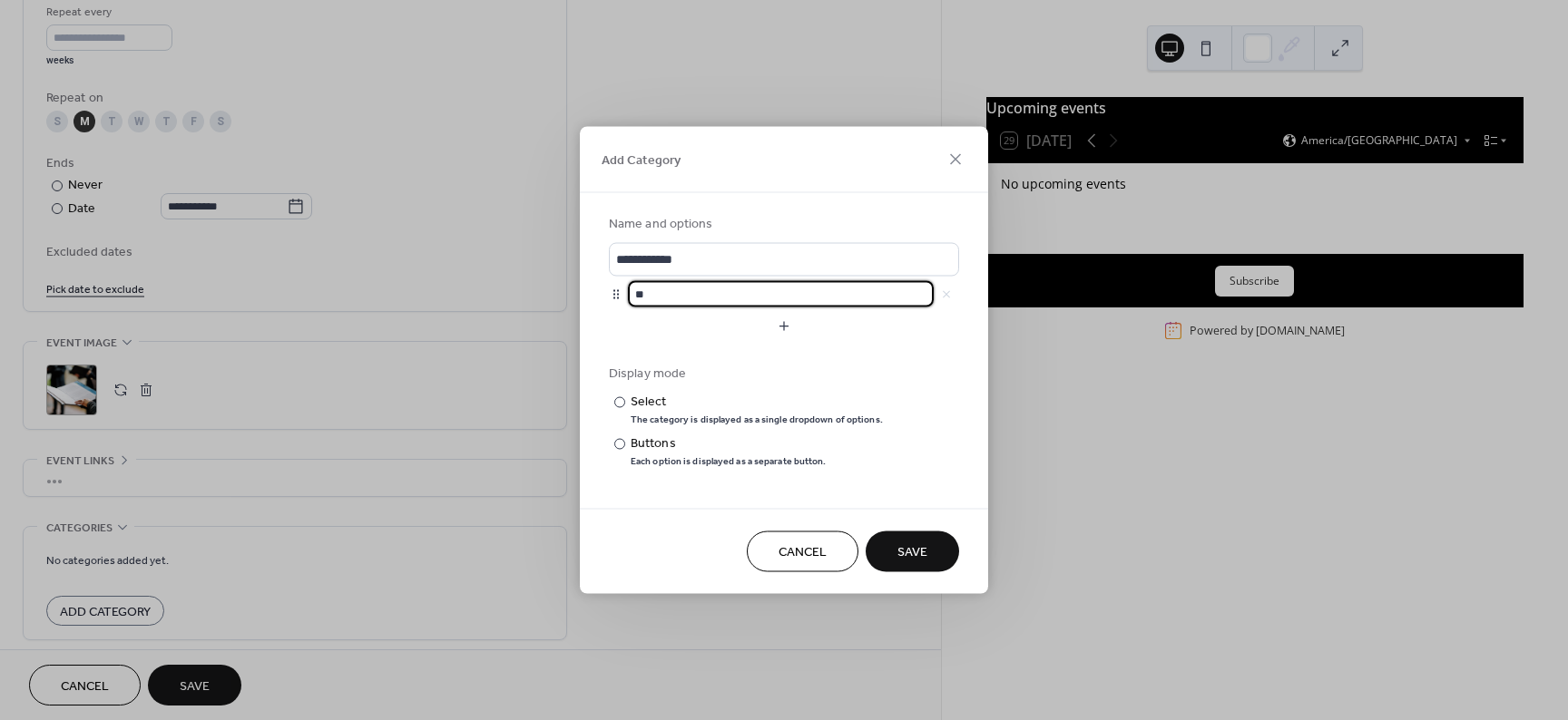type on "*" 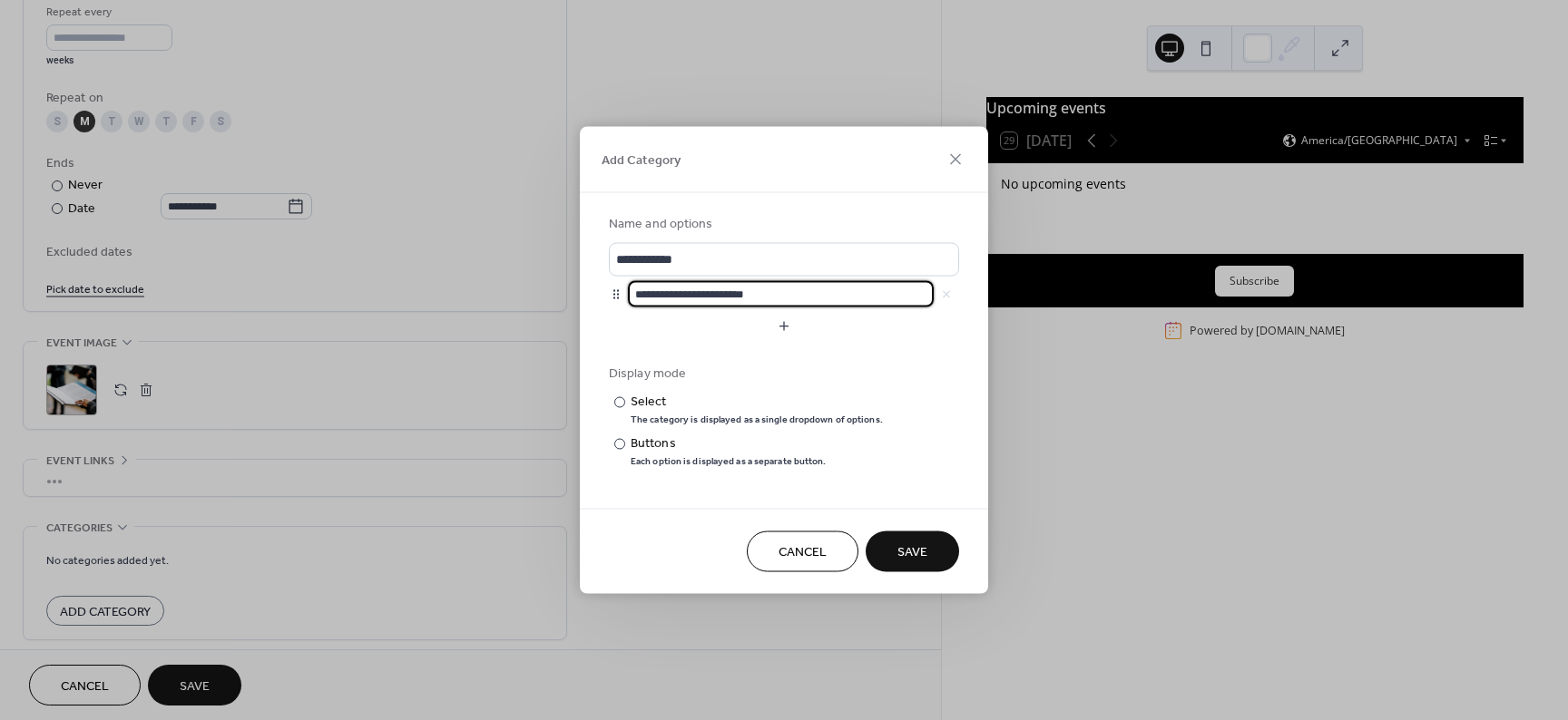 type on "**********" 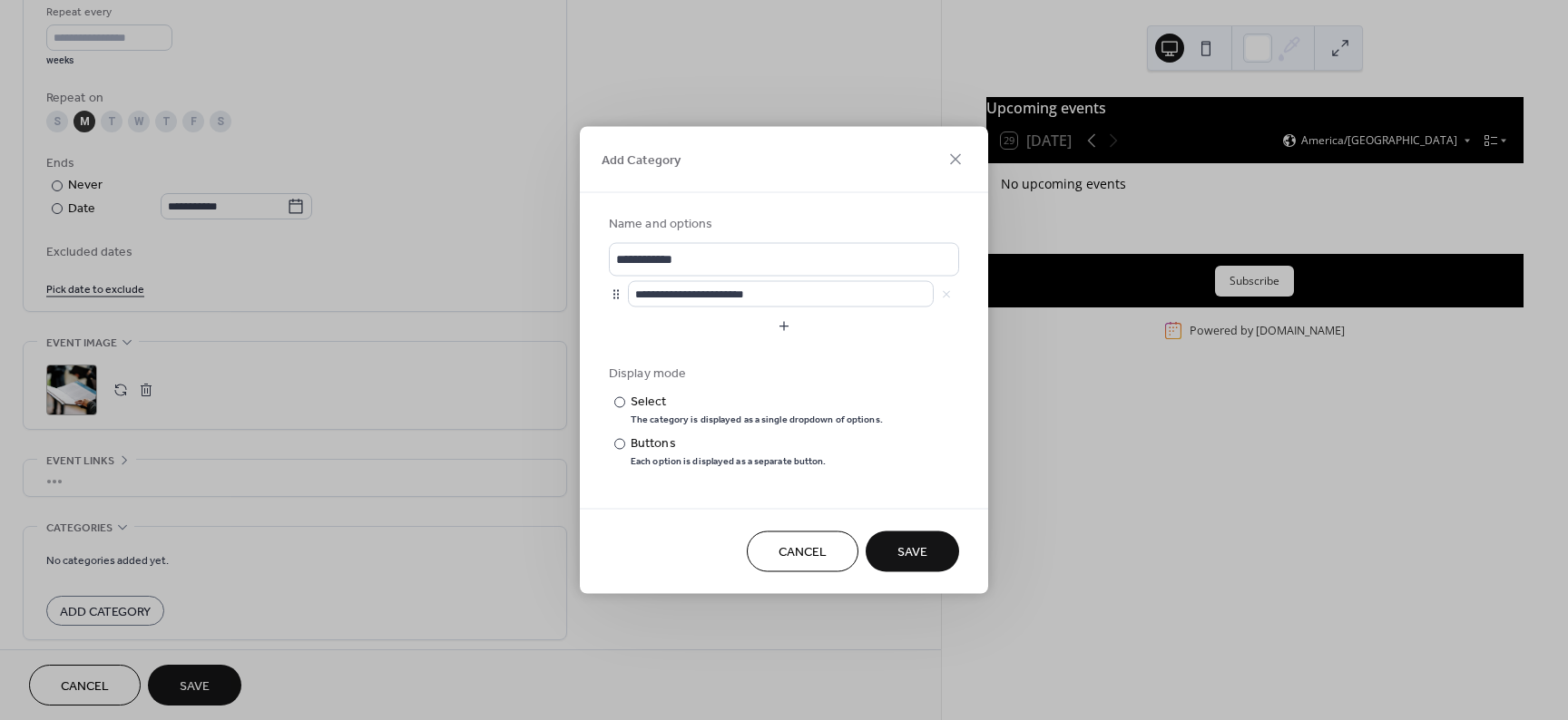 click on "Save" at bounding box center (912, 552) 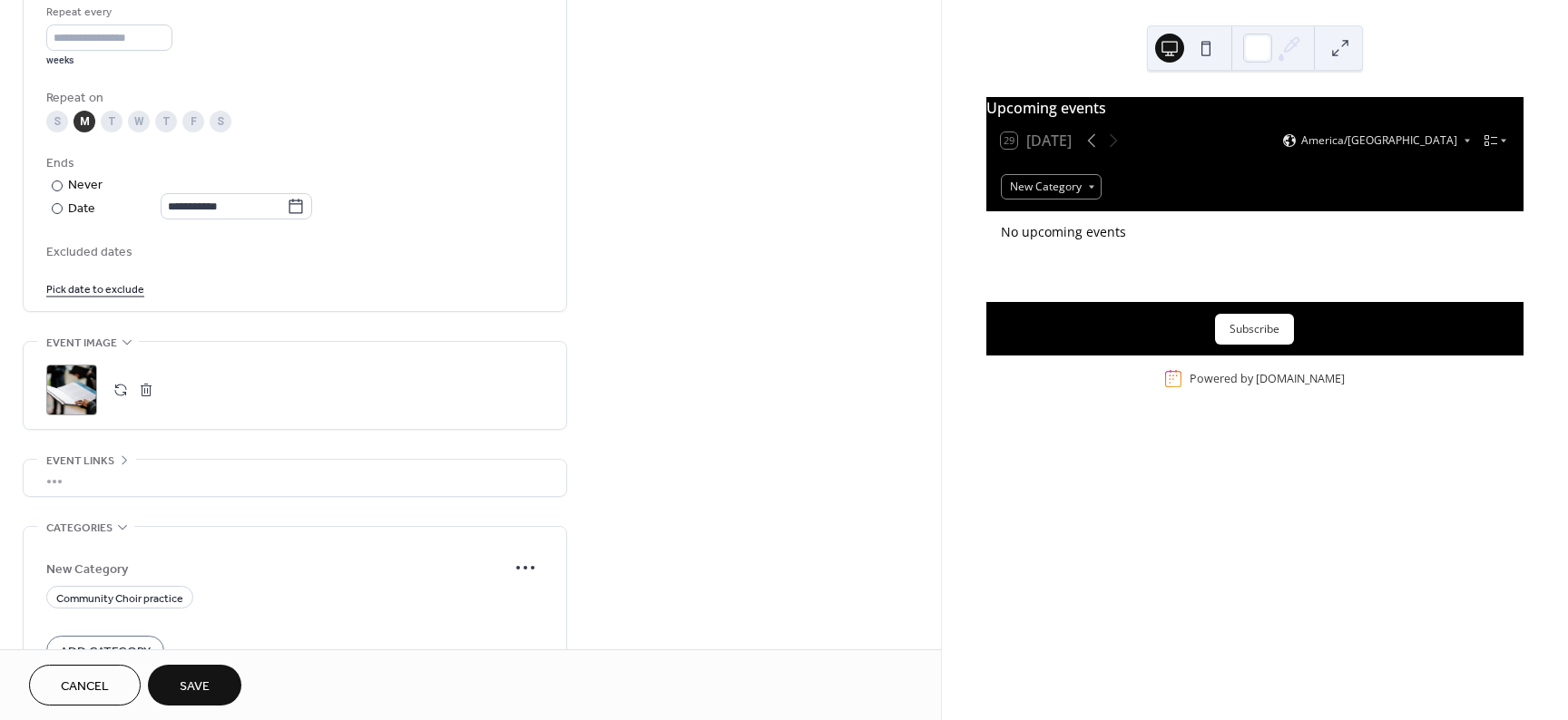 click on "Save" at bounding box center [194, 685] 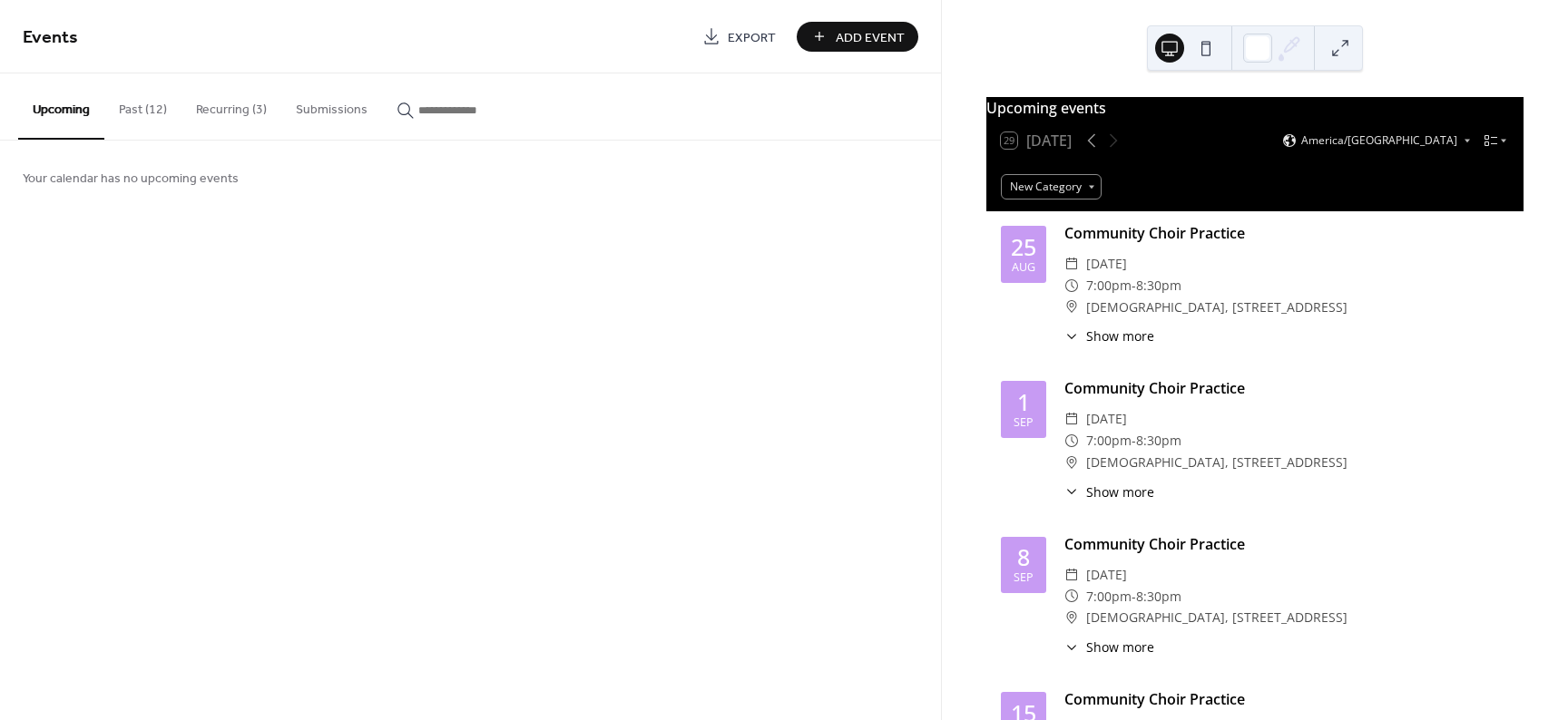 scroll, scrollTop: 0, scrollLeft: 0, axis: both 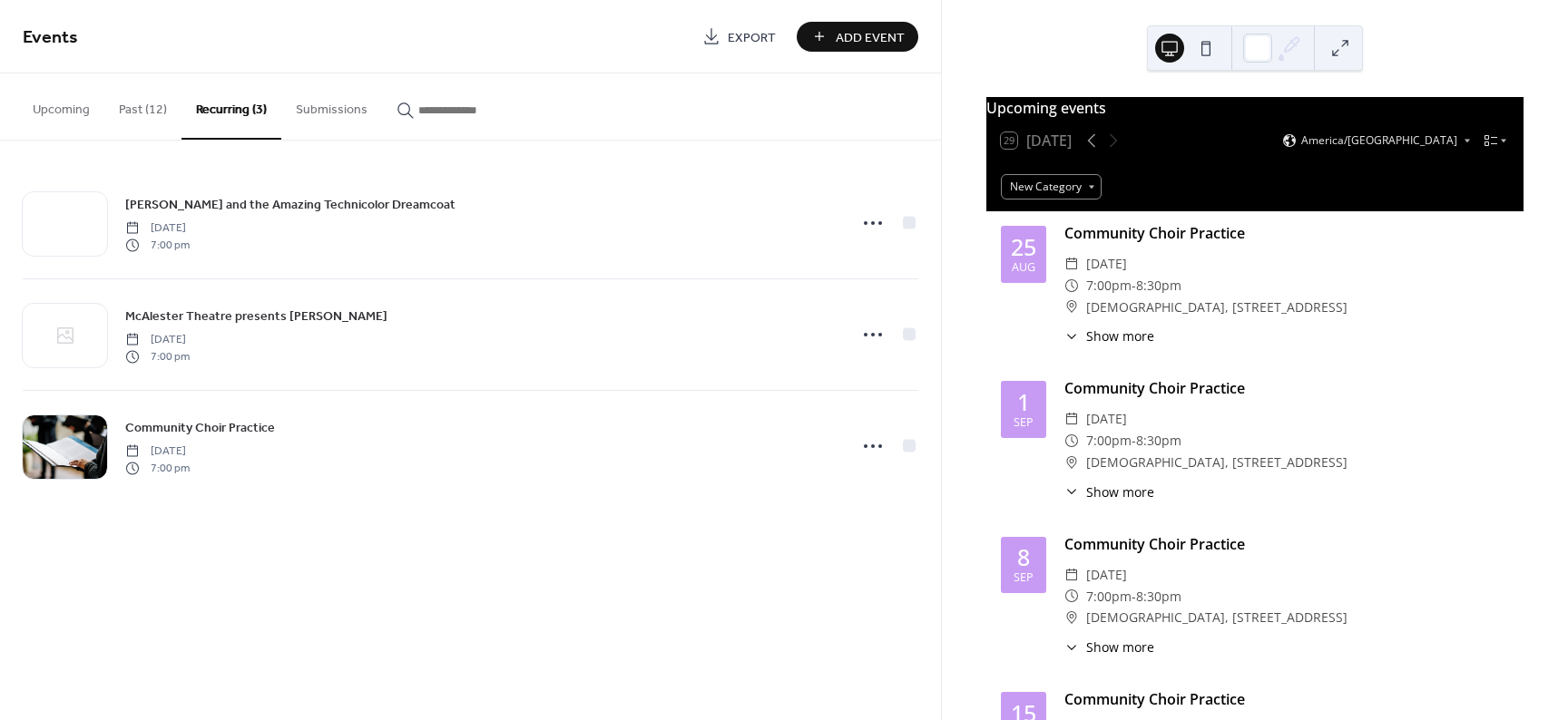 click on "Past (12)" at bounding box center [142, 105] 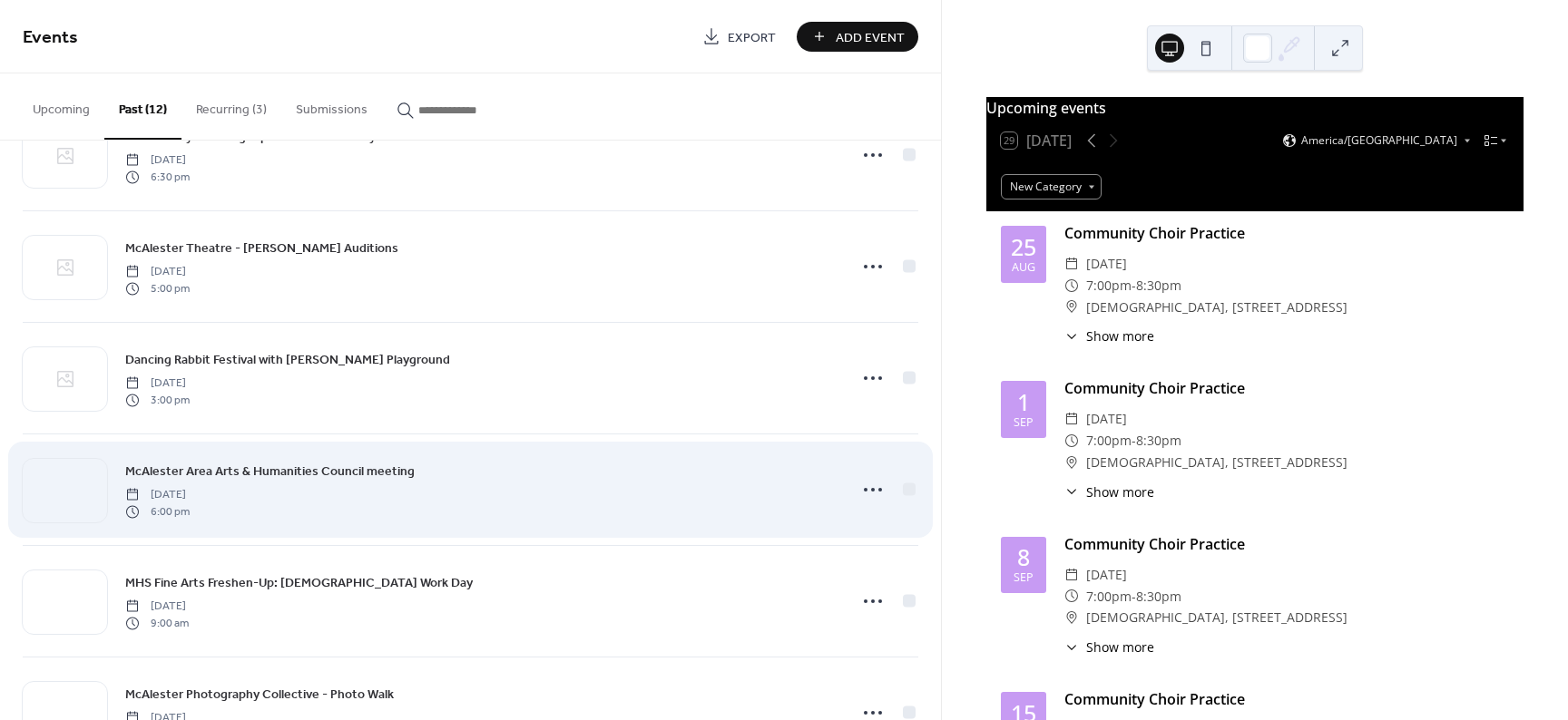 scroll, scrollTop: 0, scrollLeft: 0, axis: both 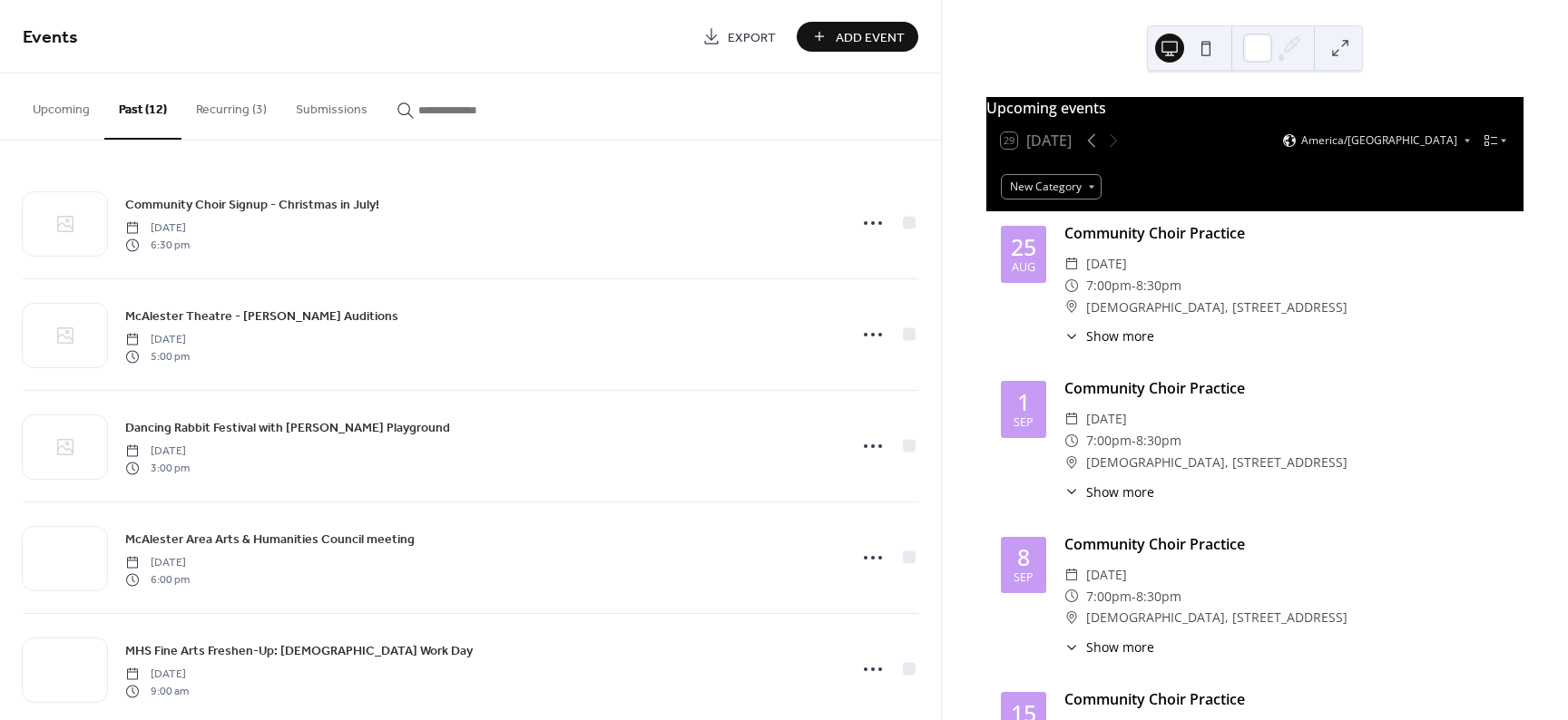 click on "Add Event" at bounding box center (870, 37) 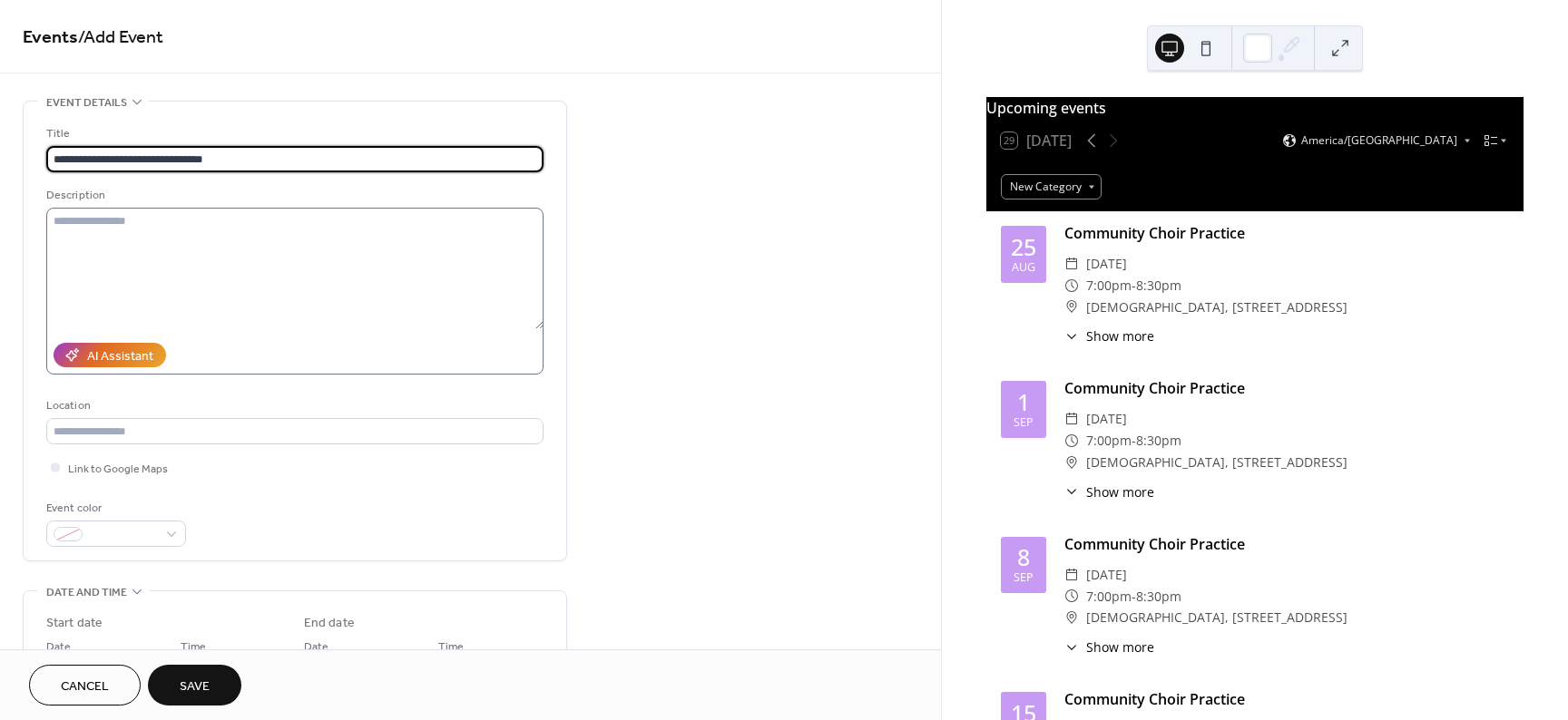type on "**********" 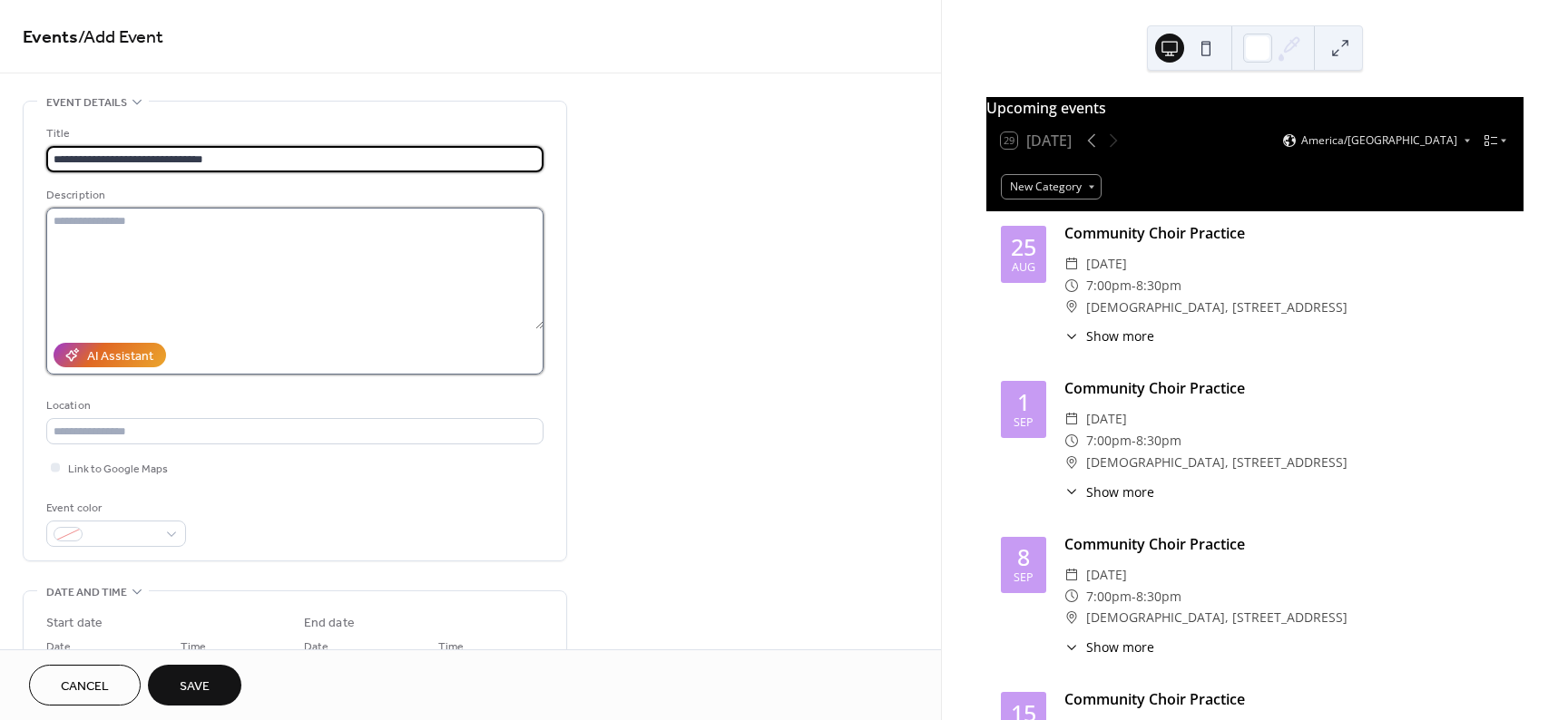 click at bounding box center (295, 268) 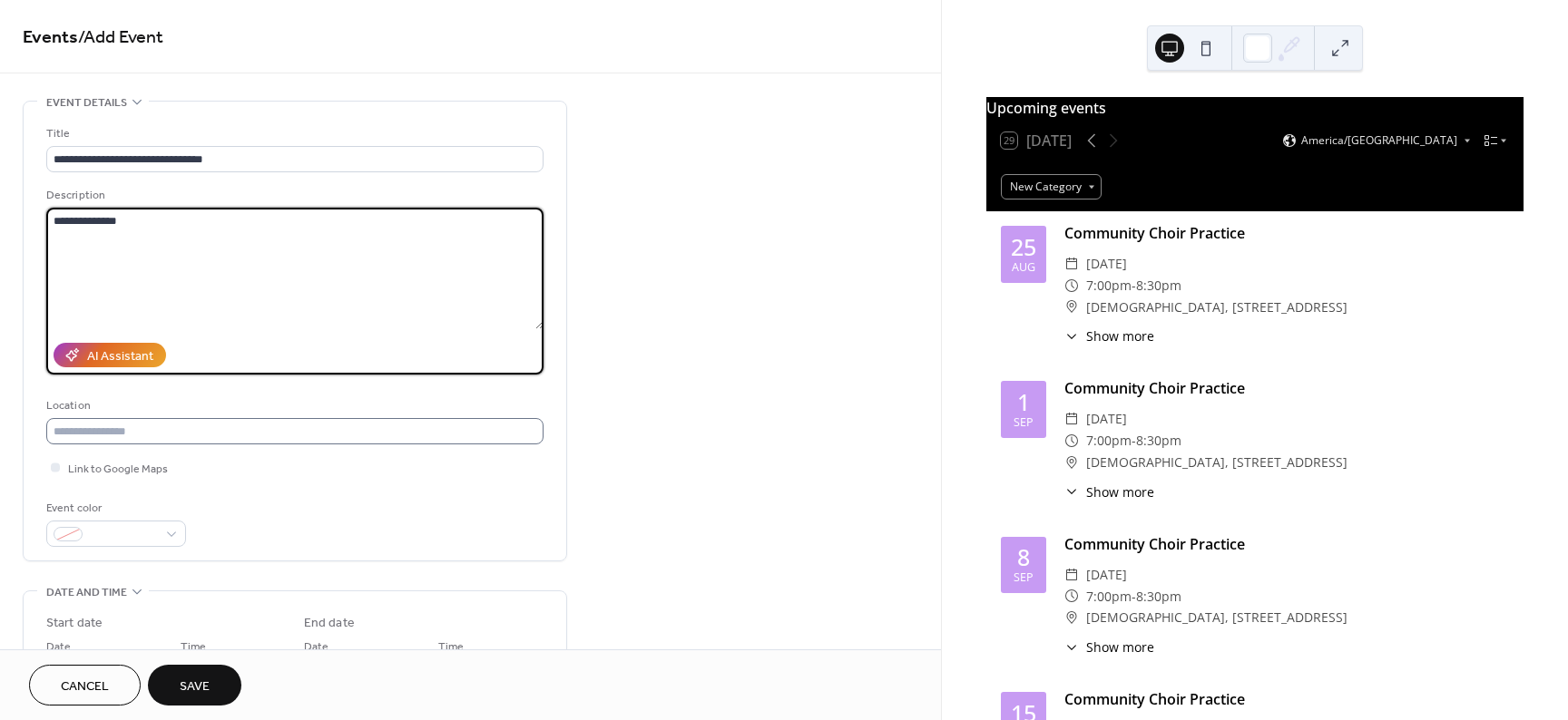 type on "**********" 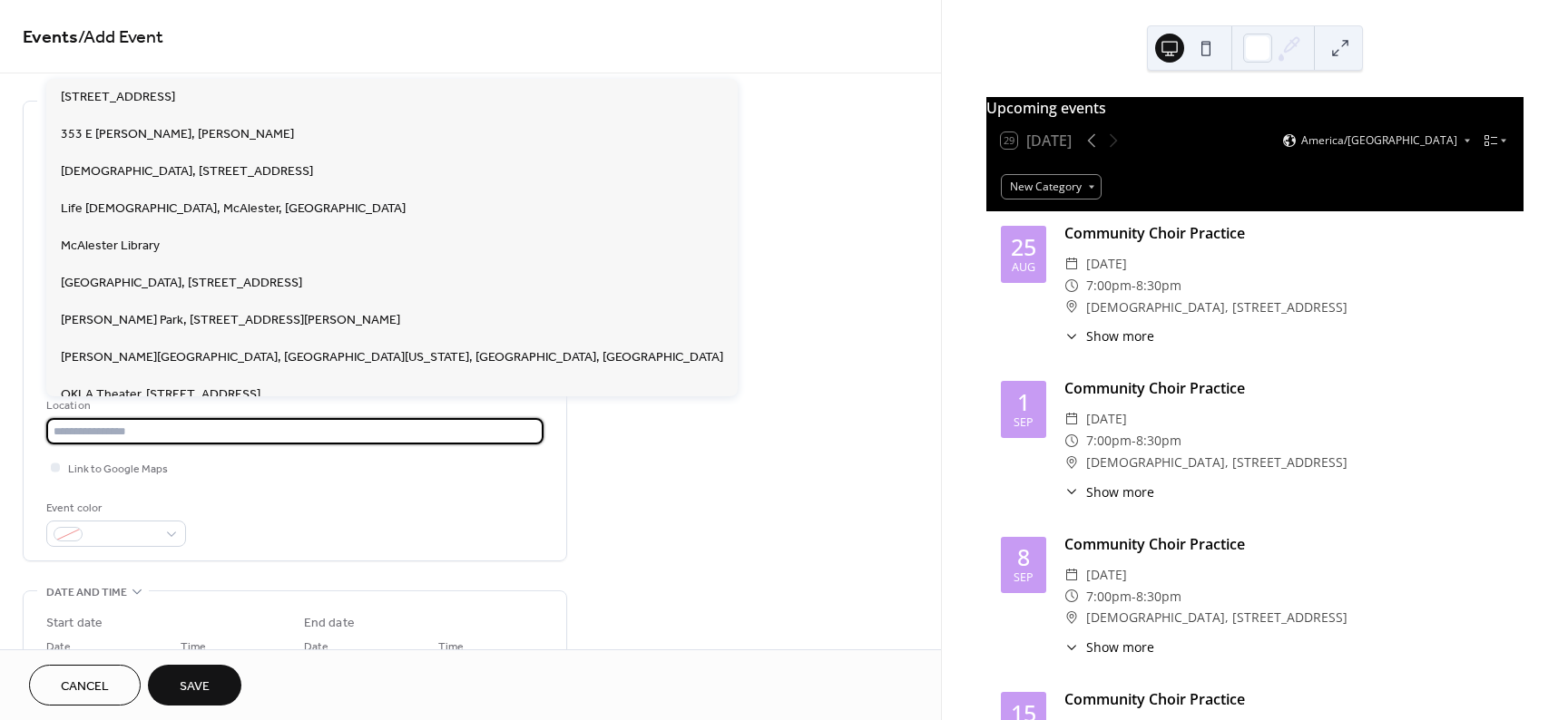 click at bounding box center (295, 431) 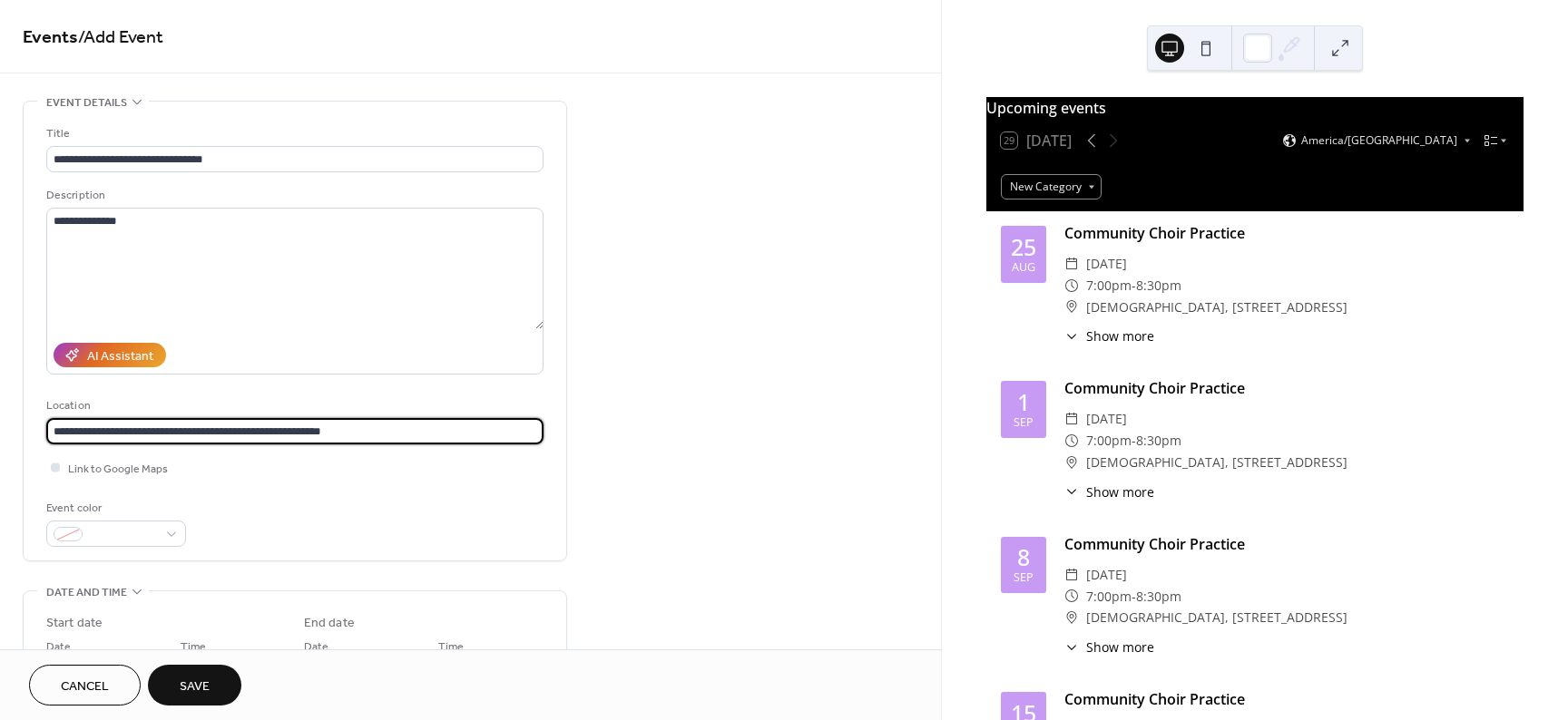 type on "**********" 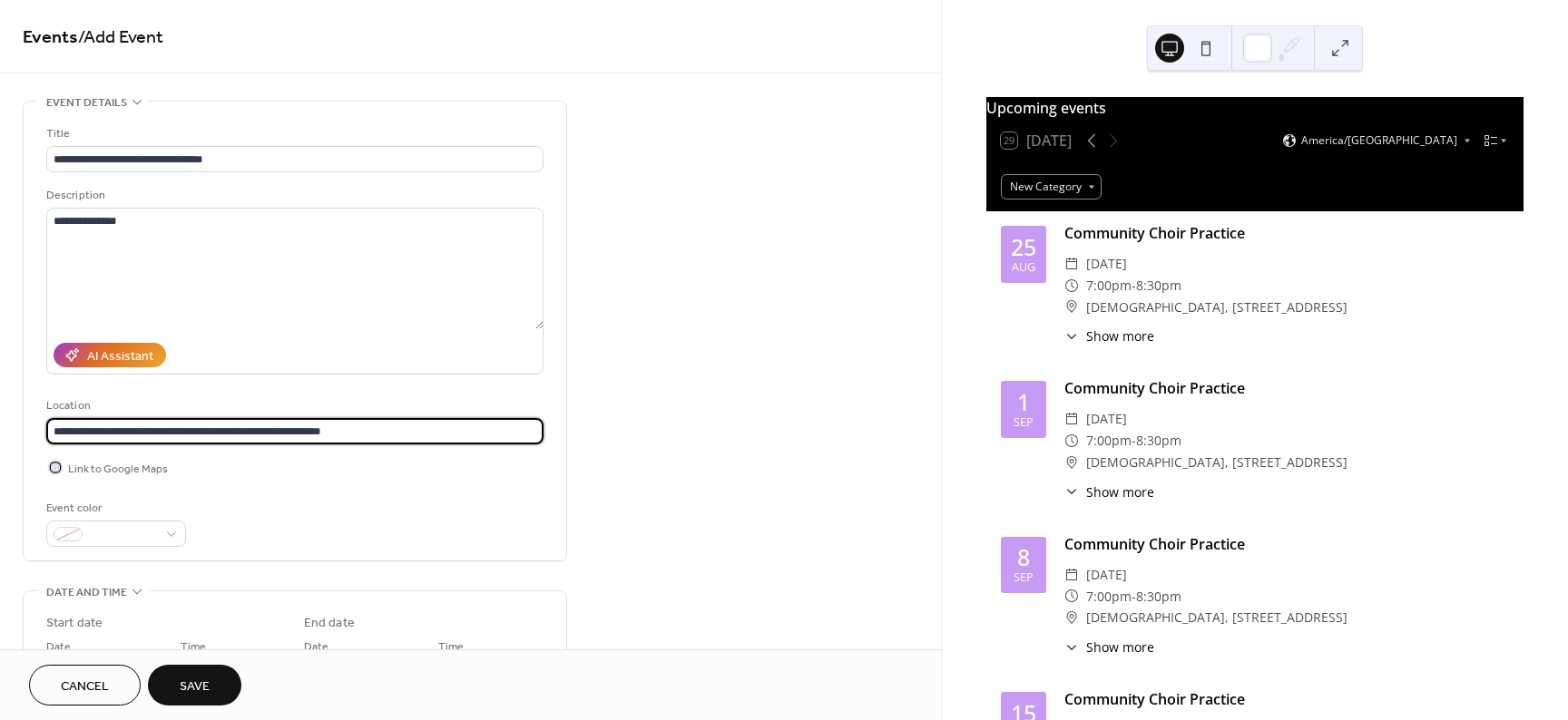click at bounding box center [55, 467] 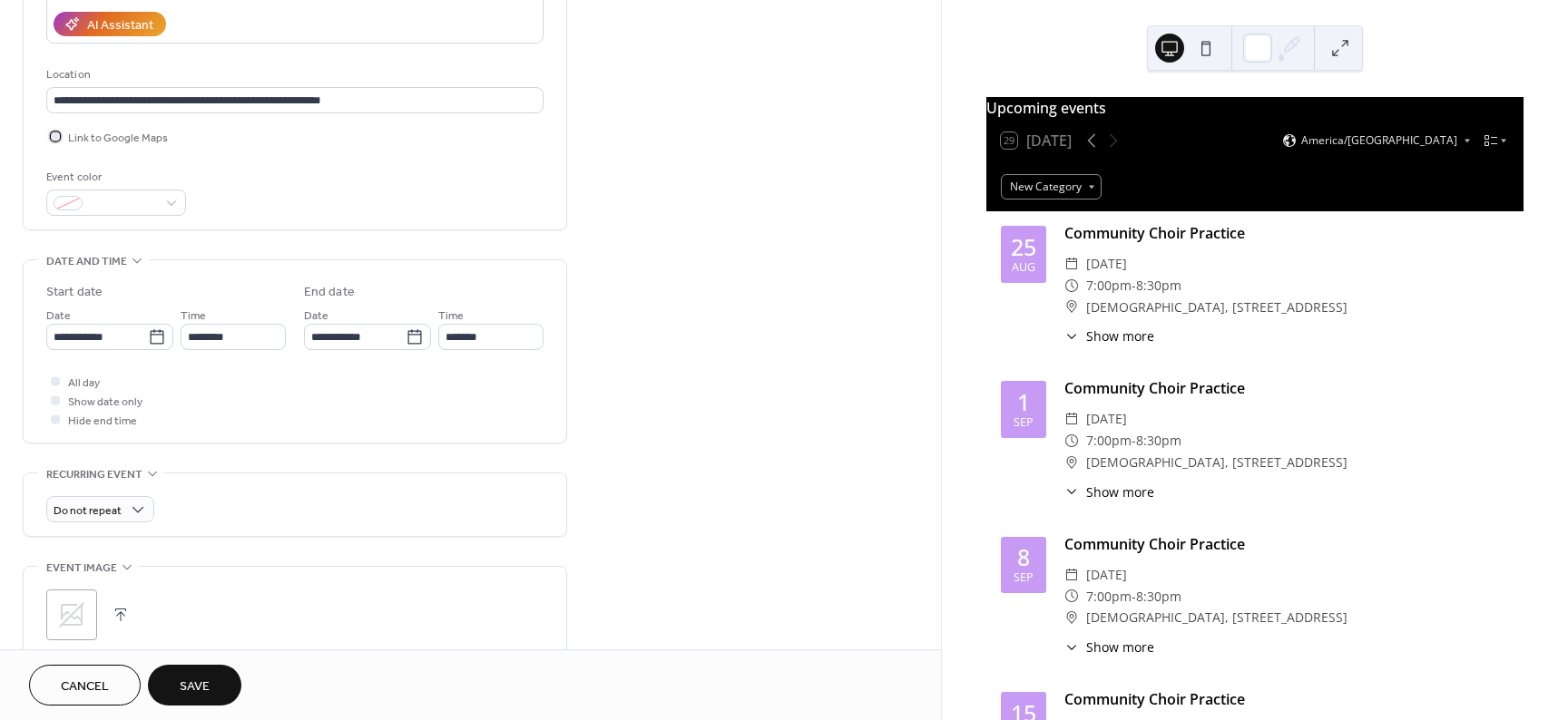 scroll, scrollTop: 363, scrollLeft: 0, axis: vertical 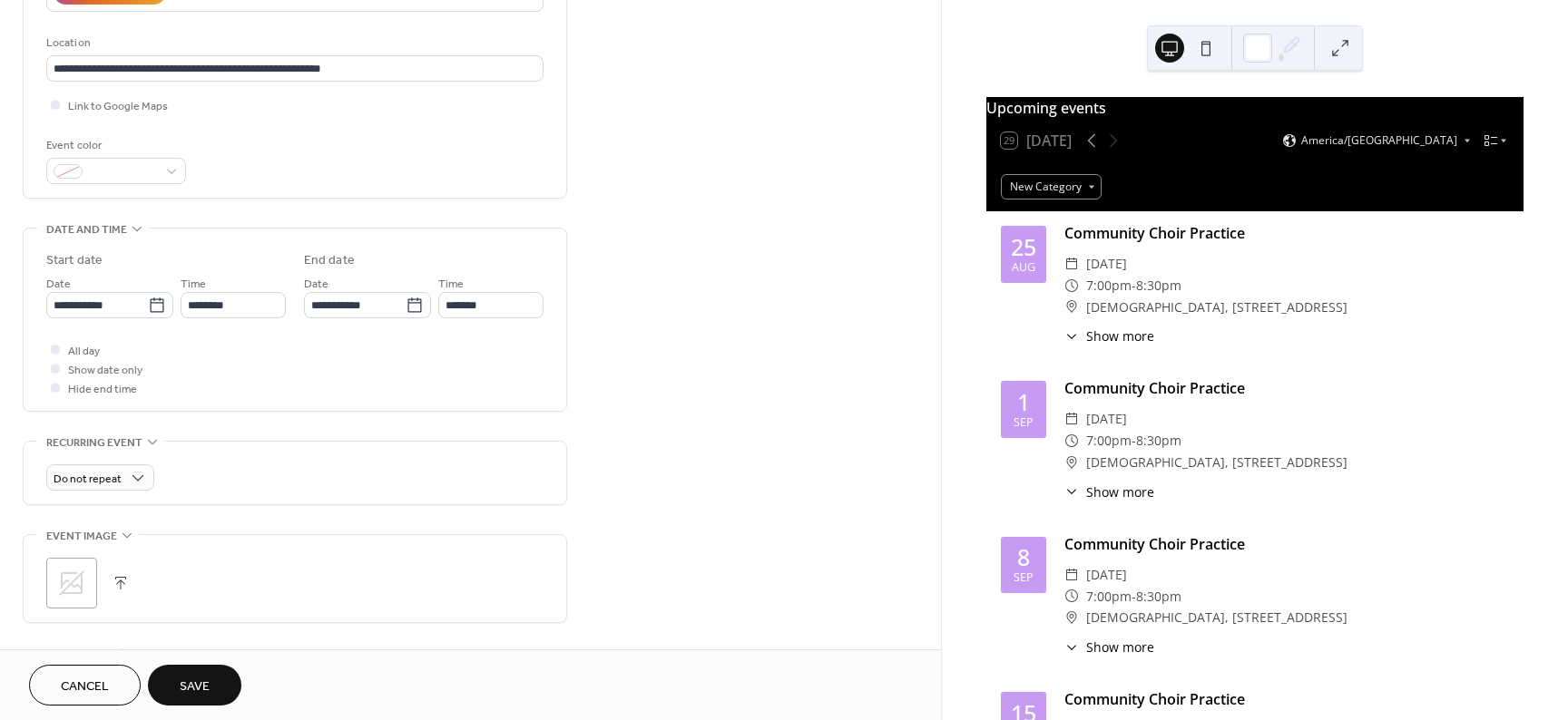 click 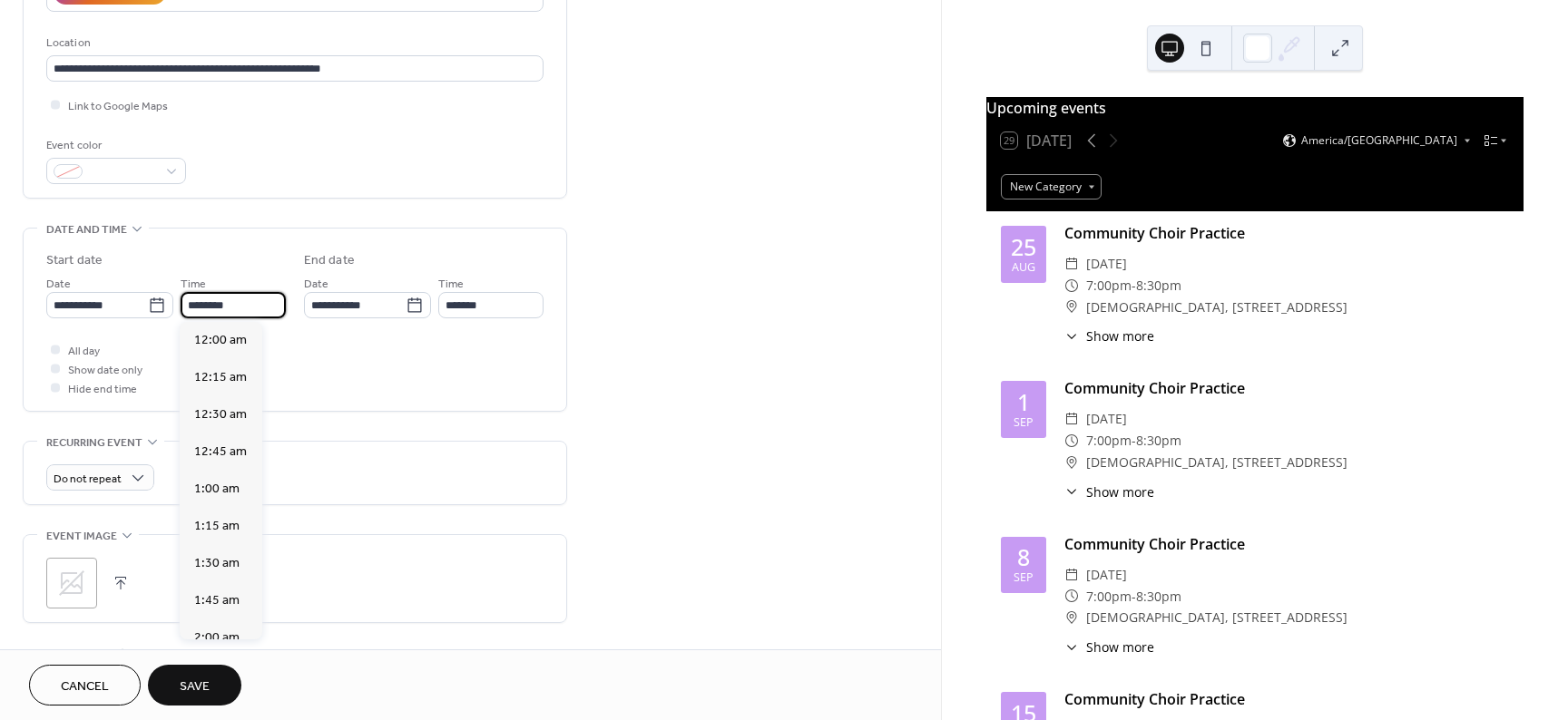 click on "********" at bounding box center [233, 305] 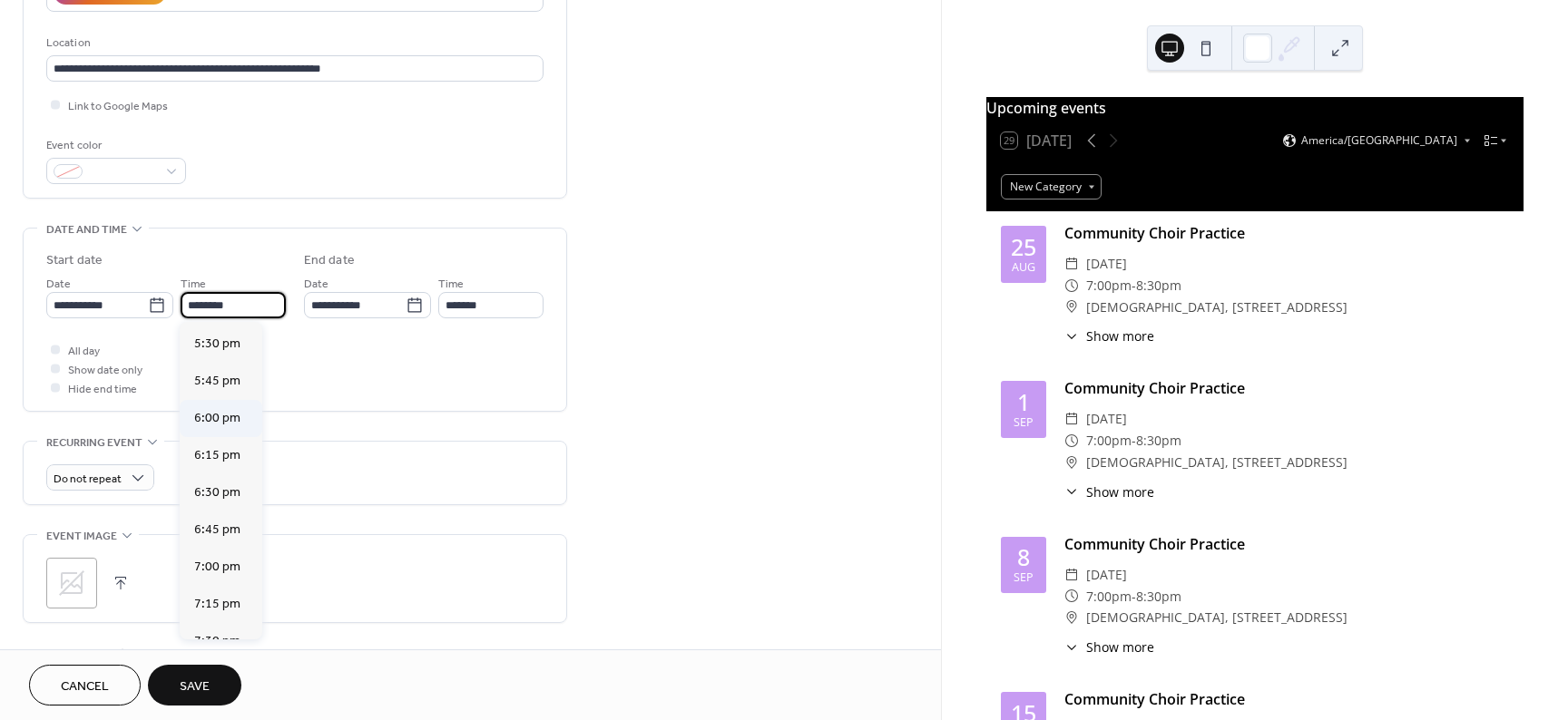scroll, scrollTop: 2601, scrollLeft: 0, axis: vertical 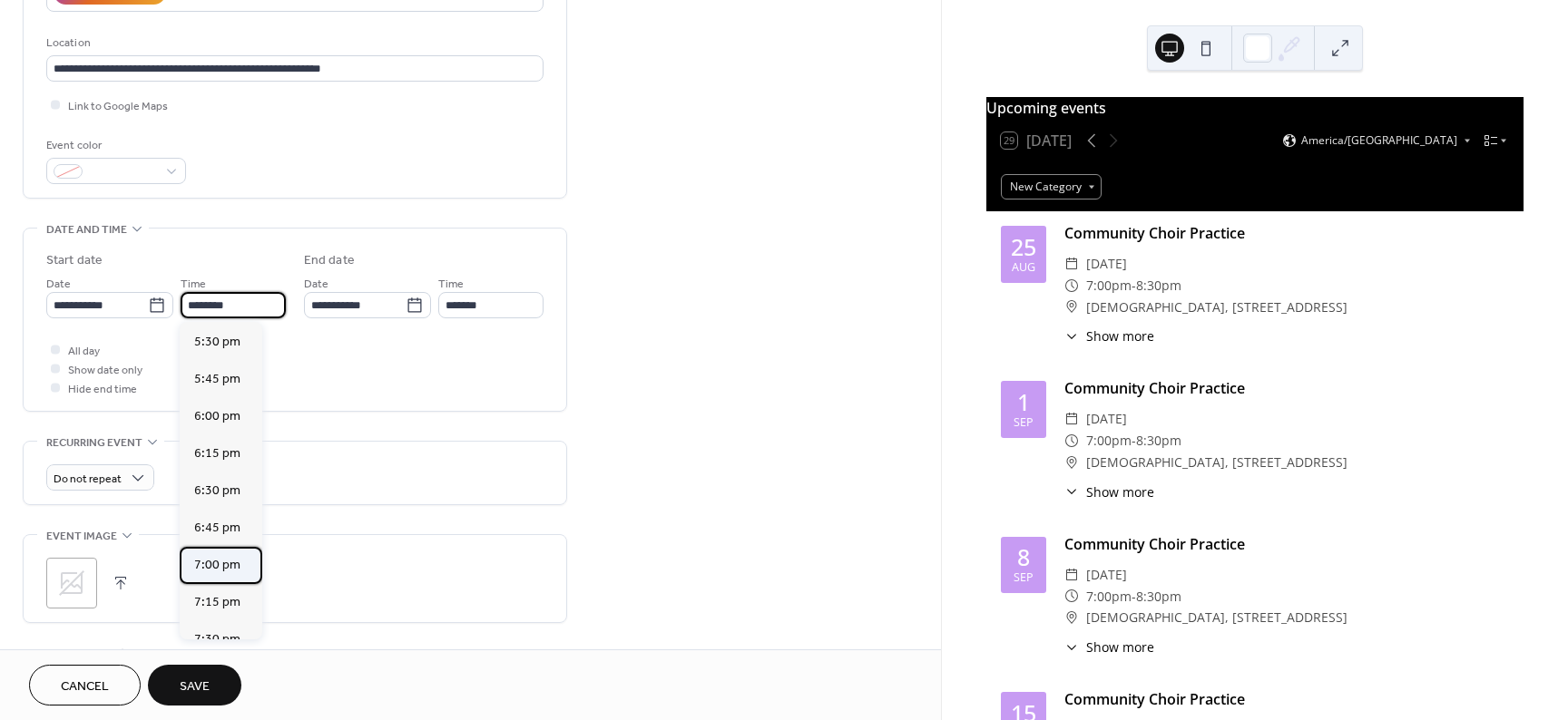 click on "7:00 pm" at bounding box center [217, 565] 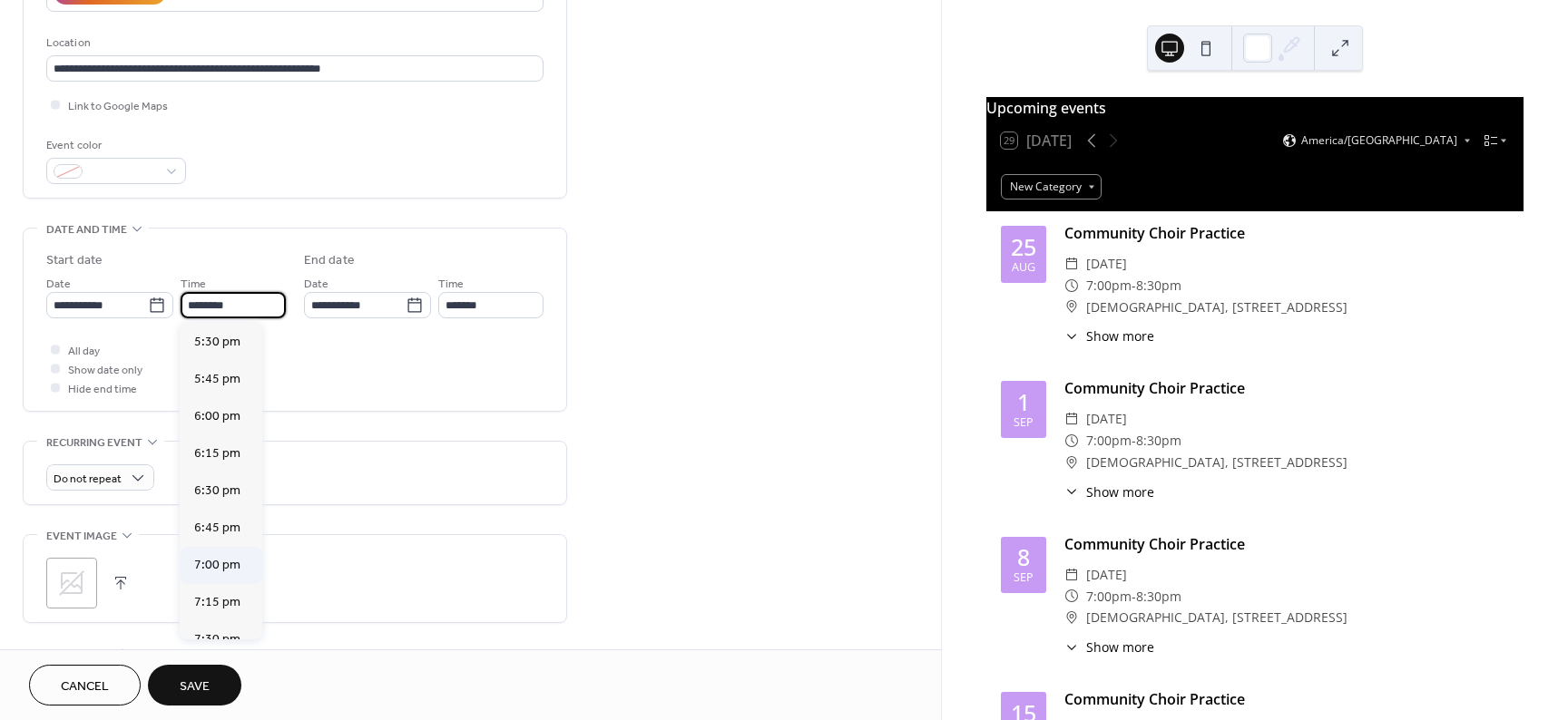 type on "*******" 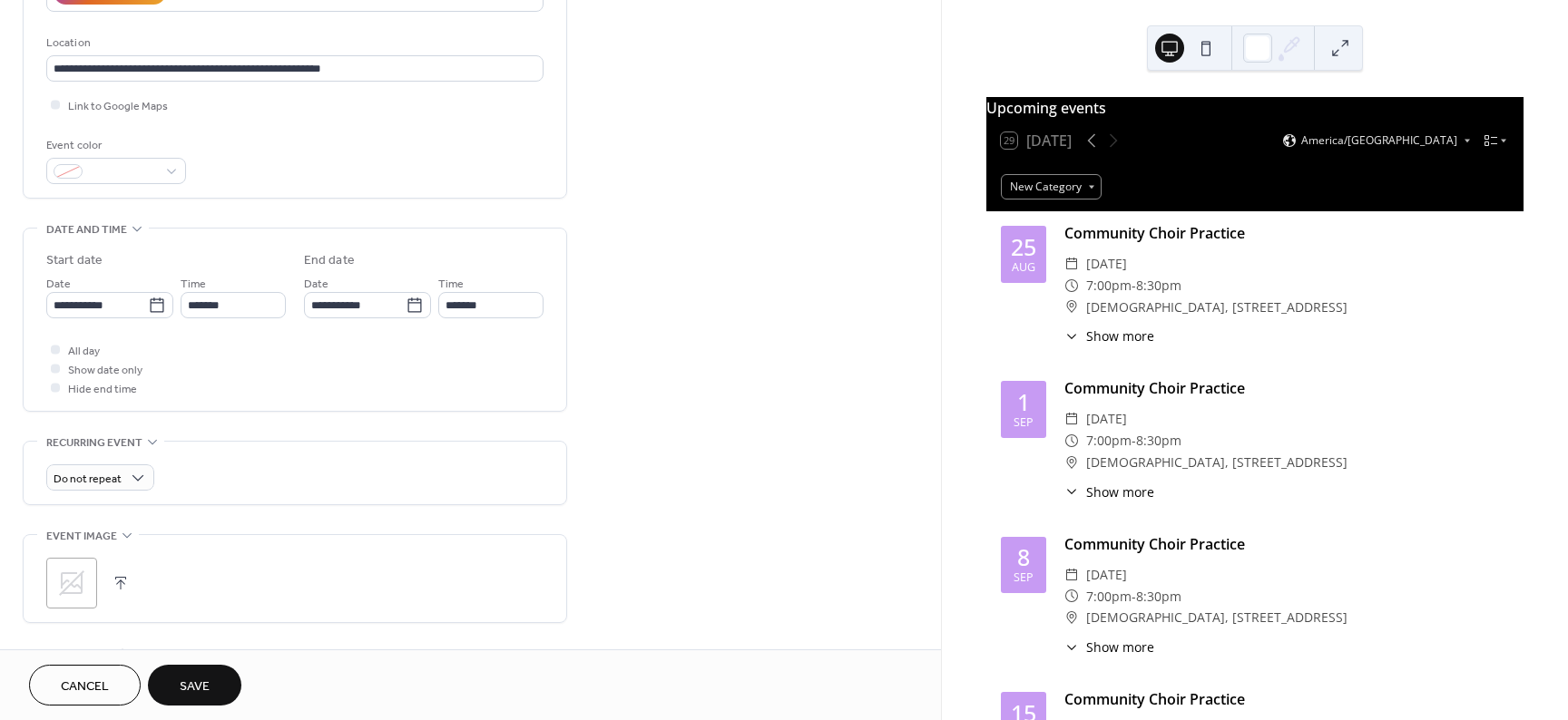 click 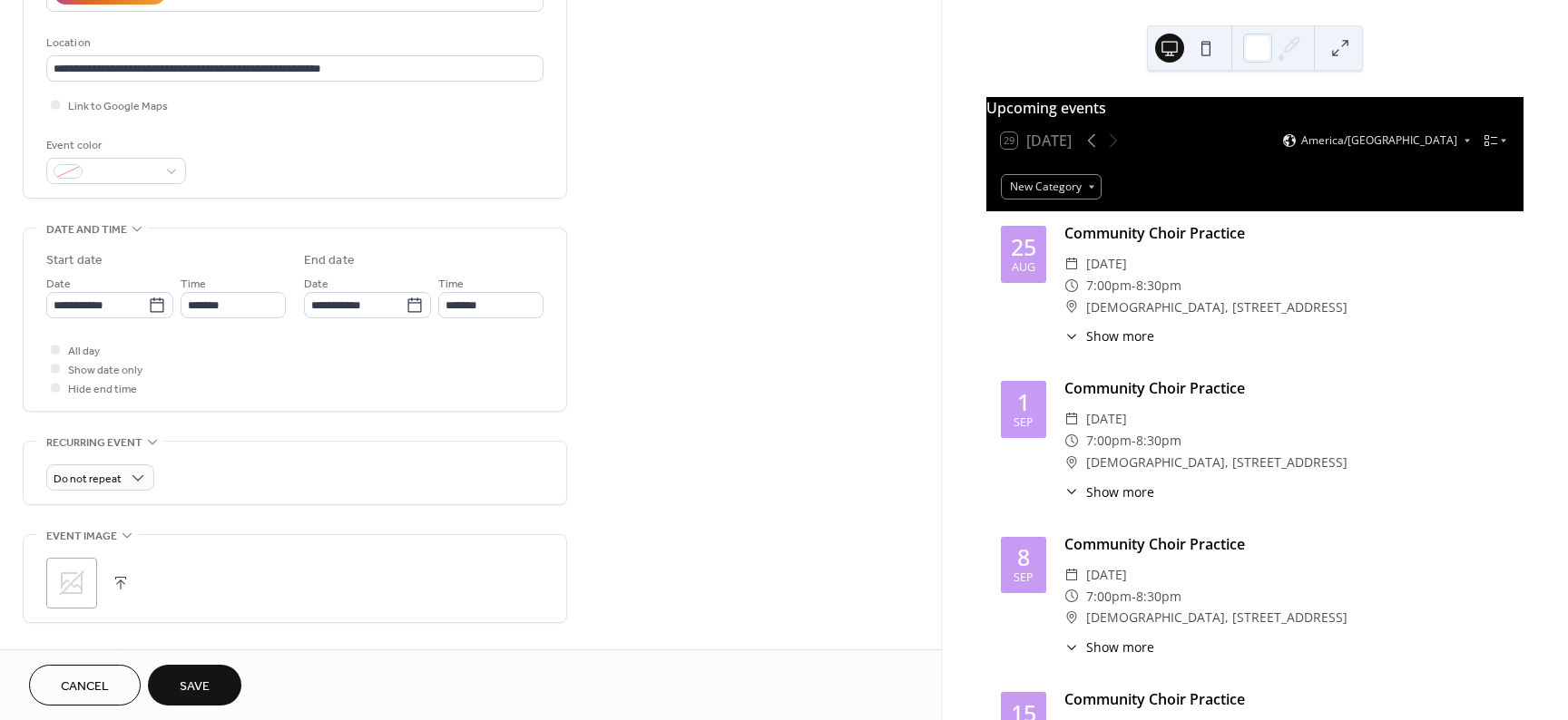 click on "Save" at bounding box center (194, 686) 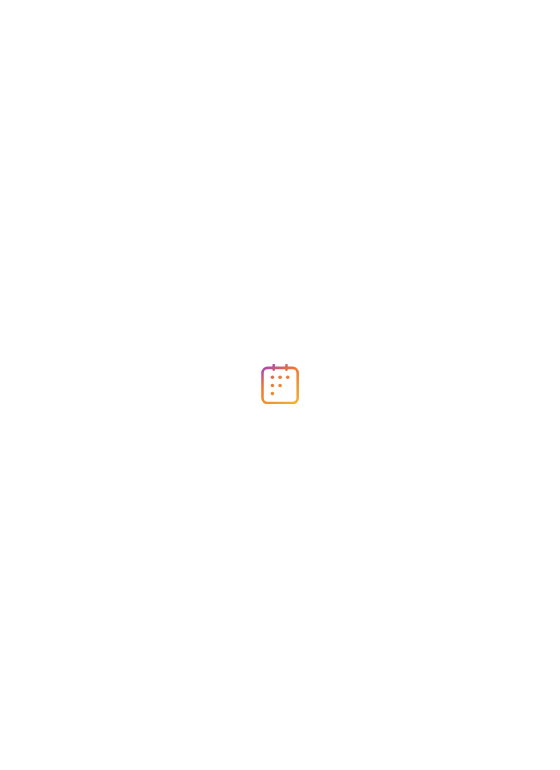 scroll, scrollTop: 0, scrollLeft: 0, axis: both 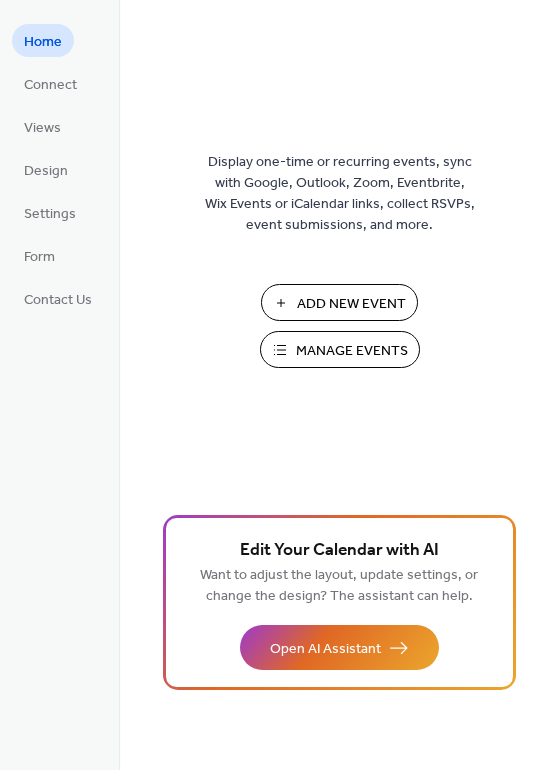 click on "Manage Events" at bounding box center (352, 351) 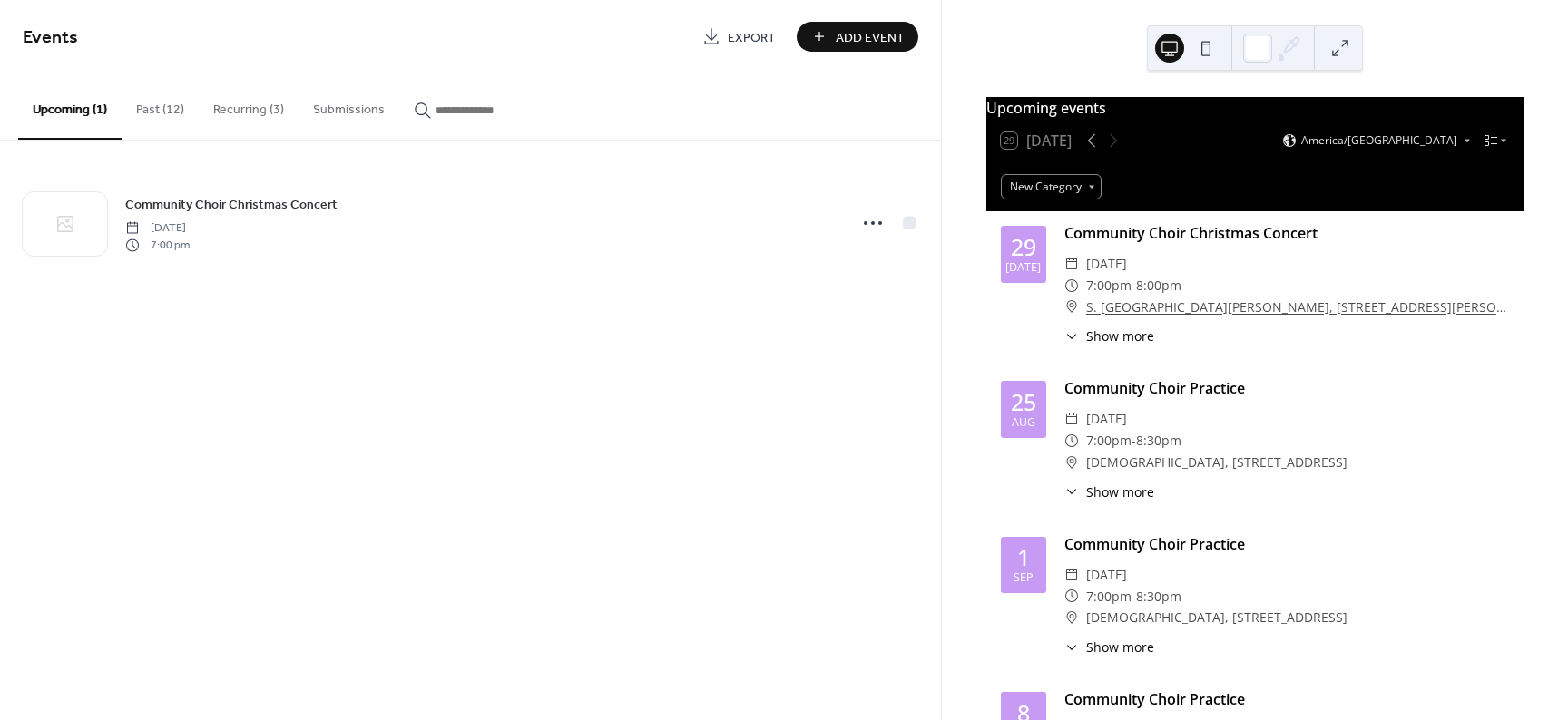 scroll, scrollTop: 0, scrollLeft: 0, axis: both 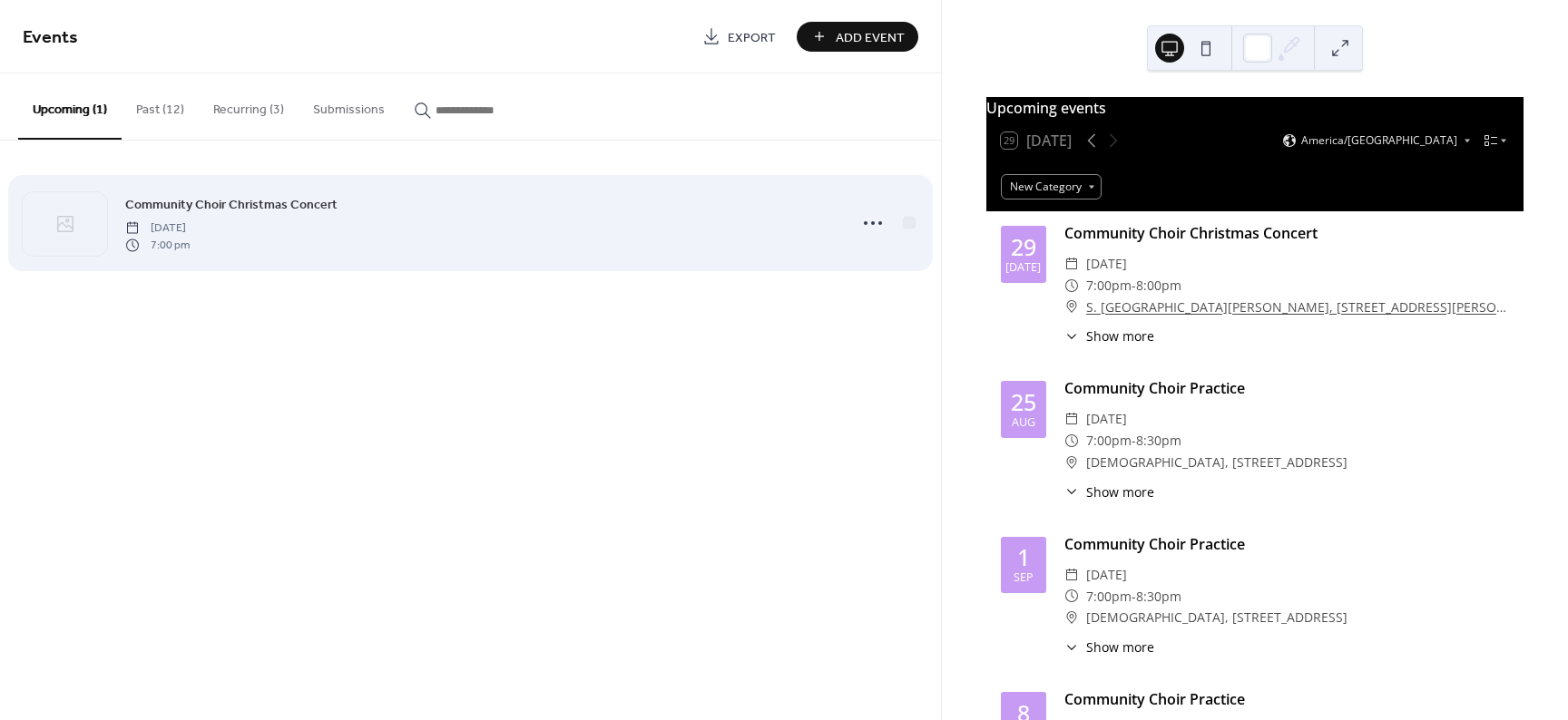 click on "Community Choir Christmas Concert" at bounding box center [231, 205] 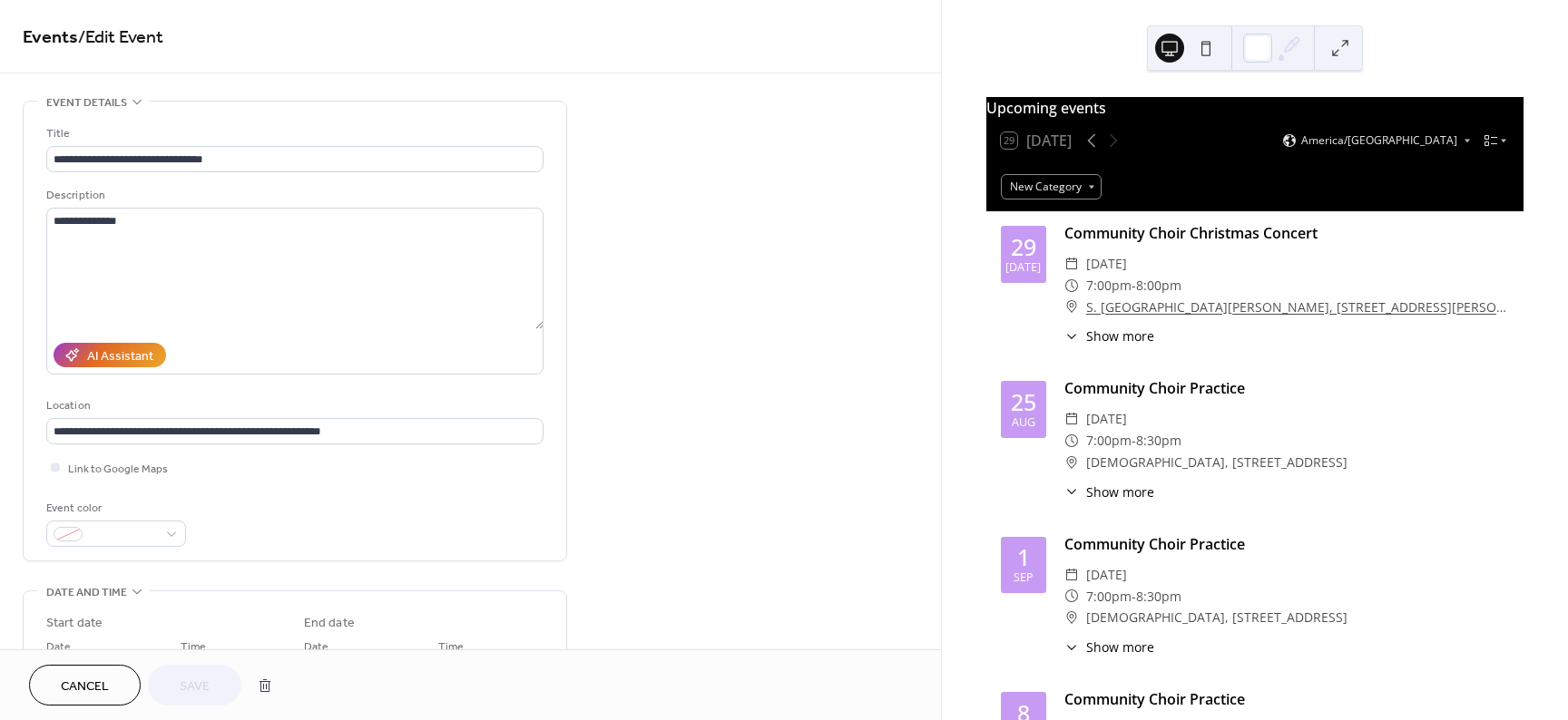 click on "**********" at bounding box center (295, 280) 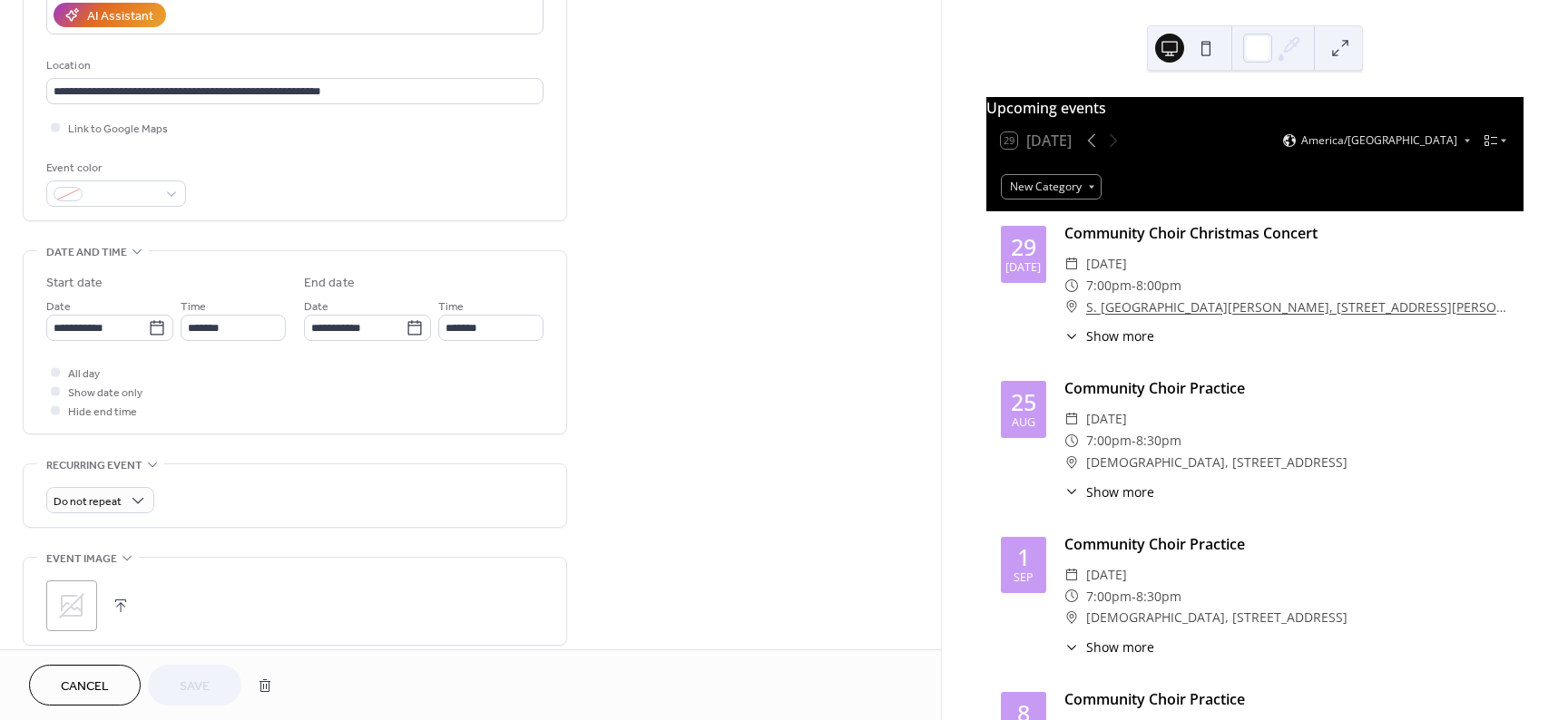 scroll, scrollTop: 363, scrollLeft: 0, axis: vertical 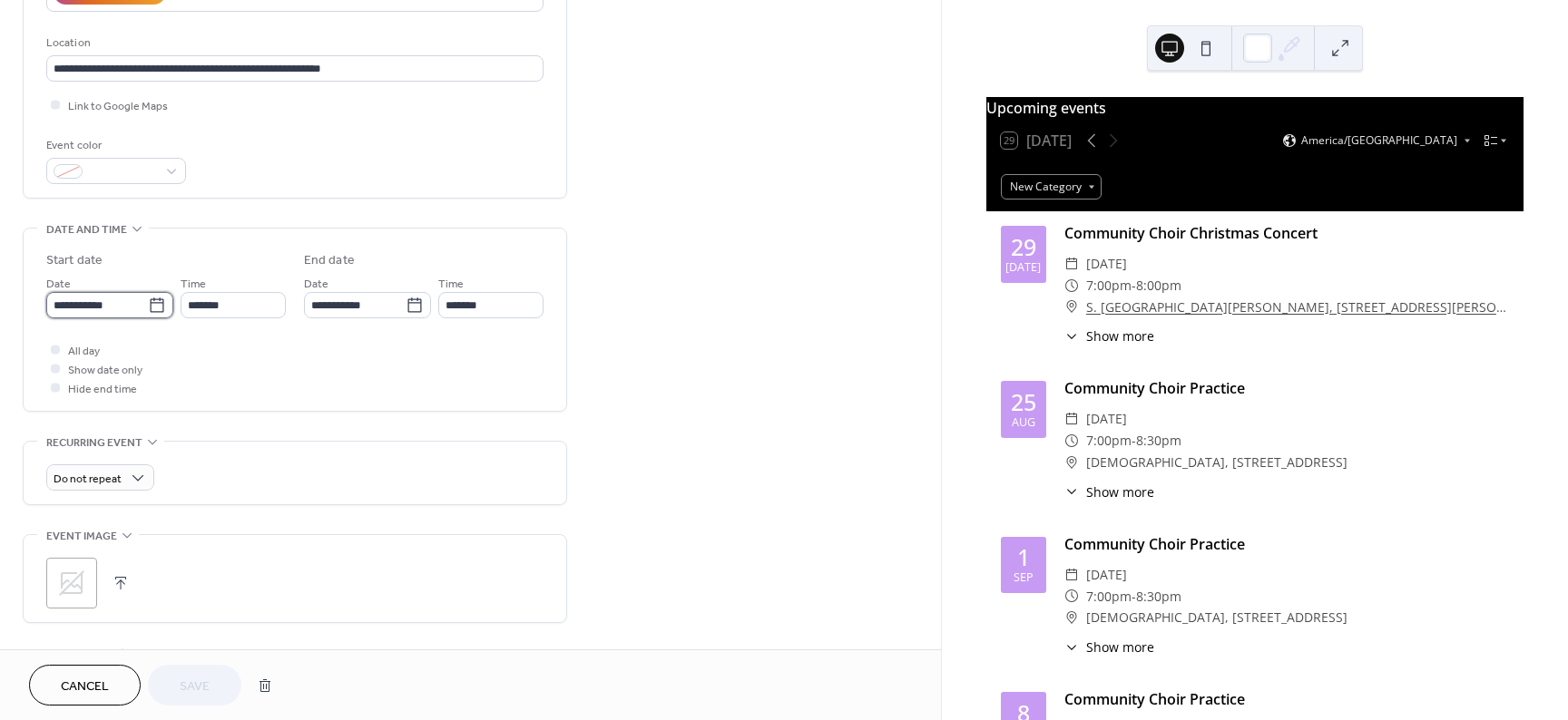 click on "**********" at bounding box center (97, 305) 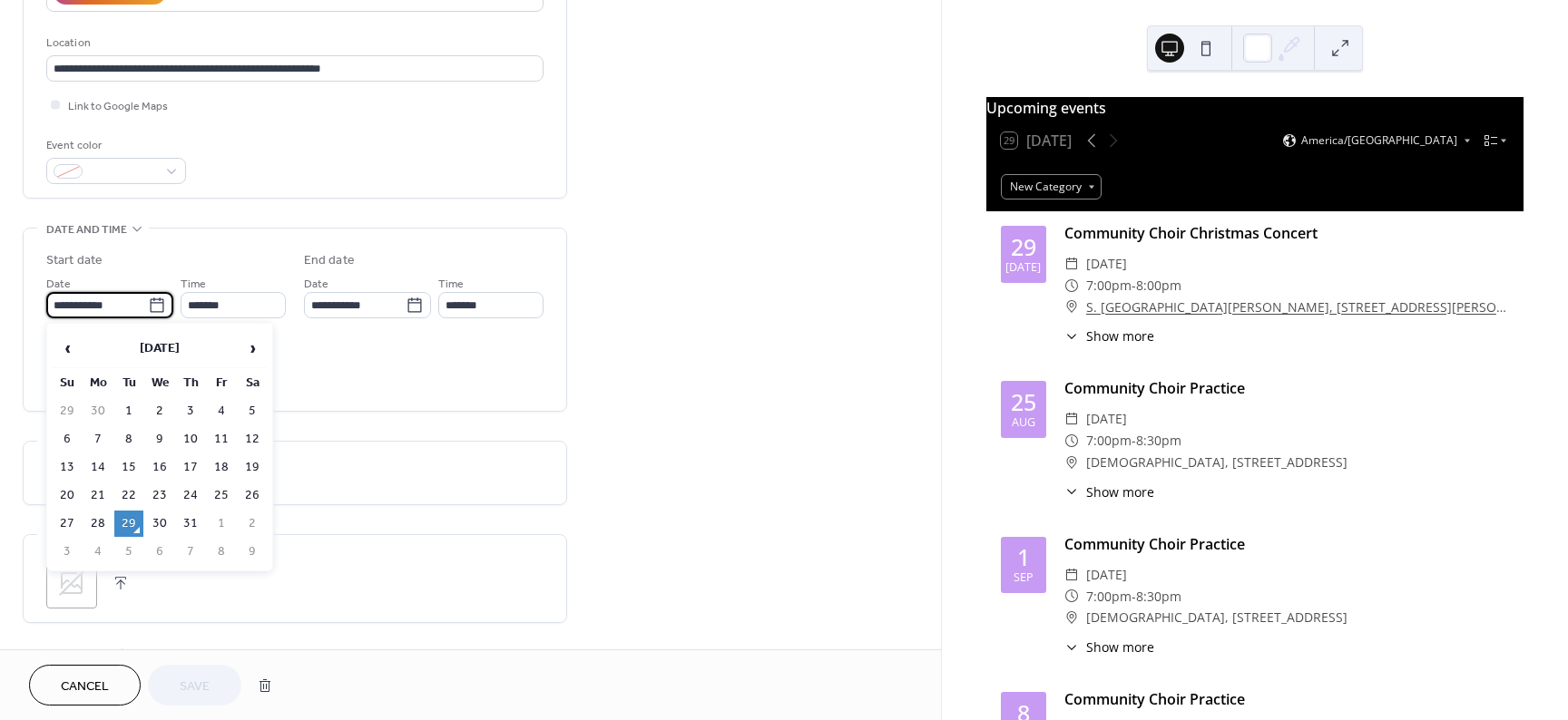 click 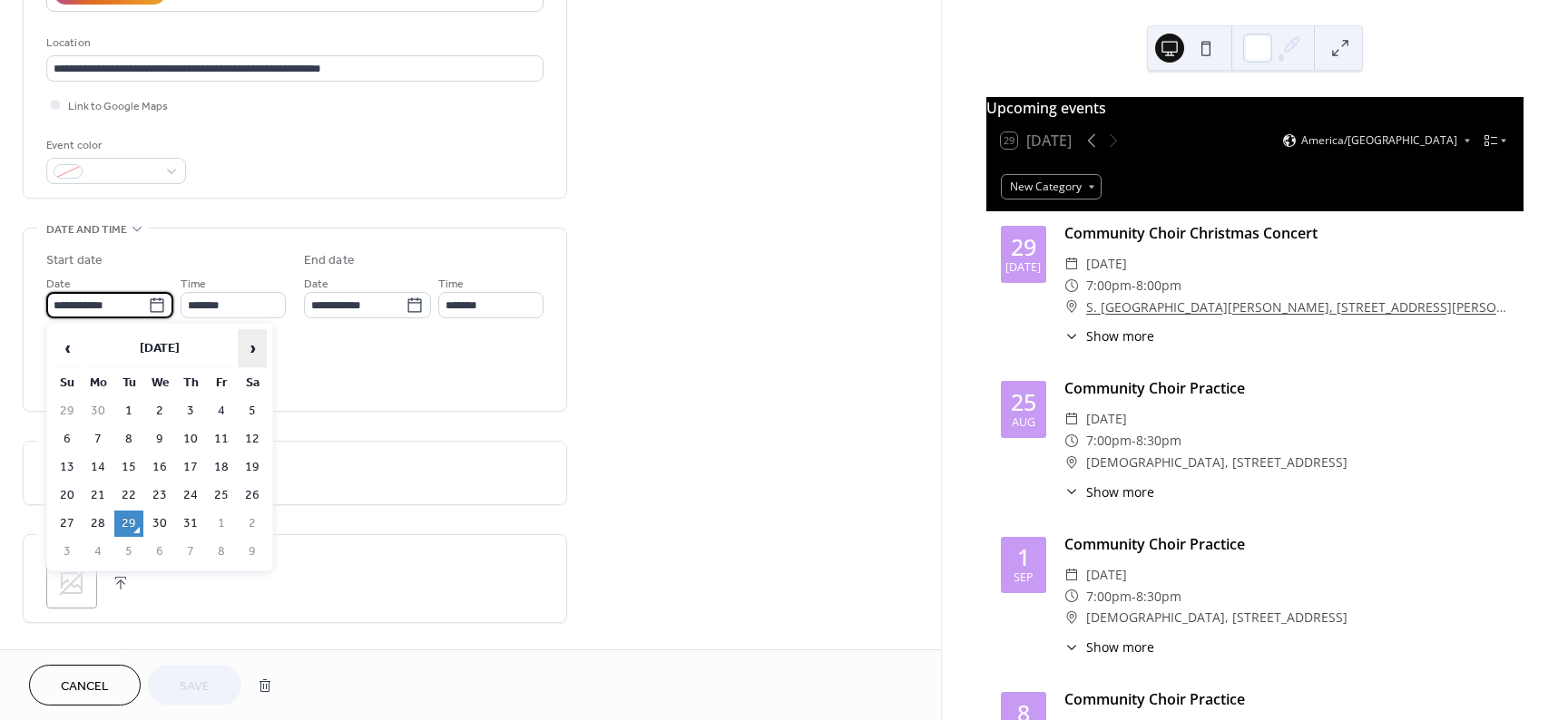 click on "›" at bounding box center [252, 348] 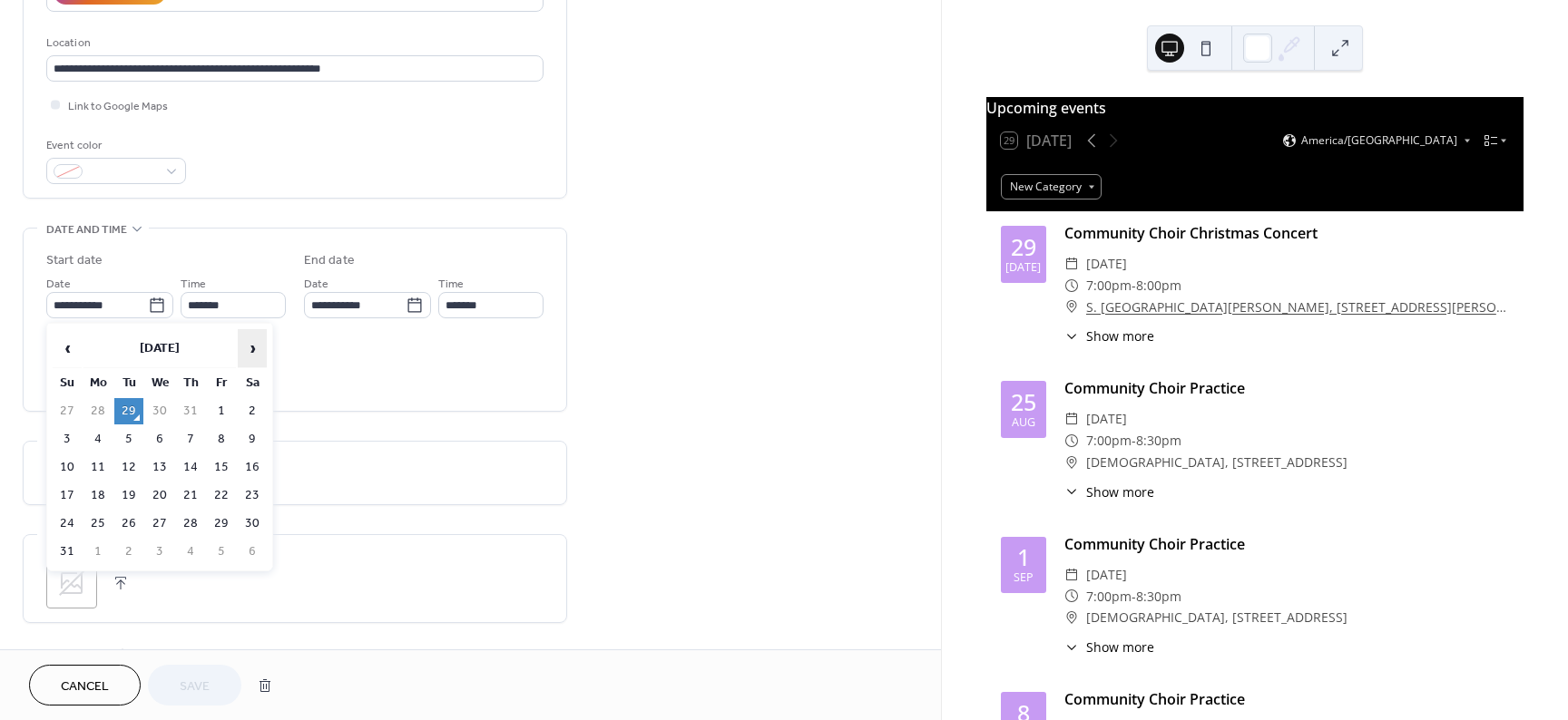 click on "›" at bounding box center (252, 348) 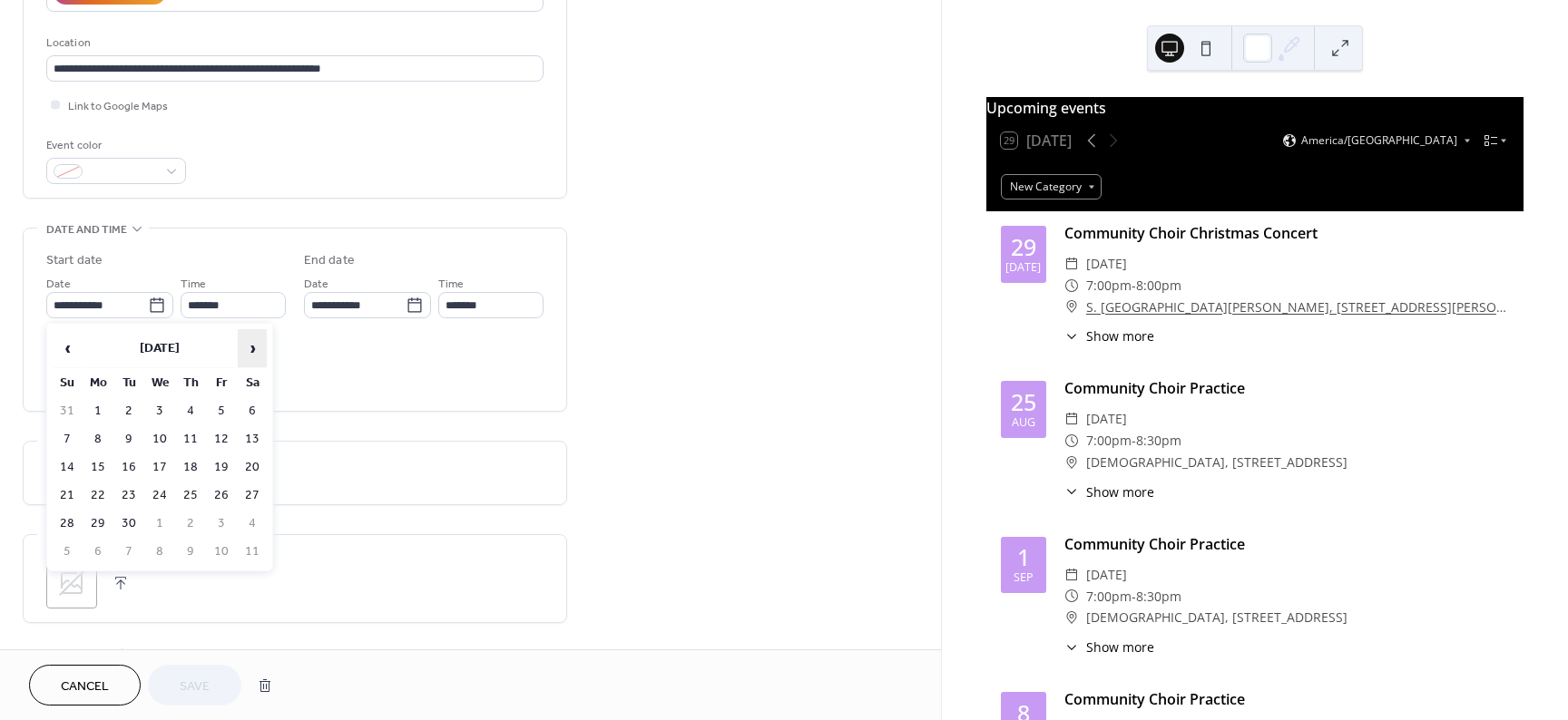 click on "›" at bounding box center [252, 348] 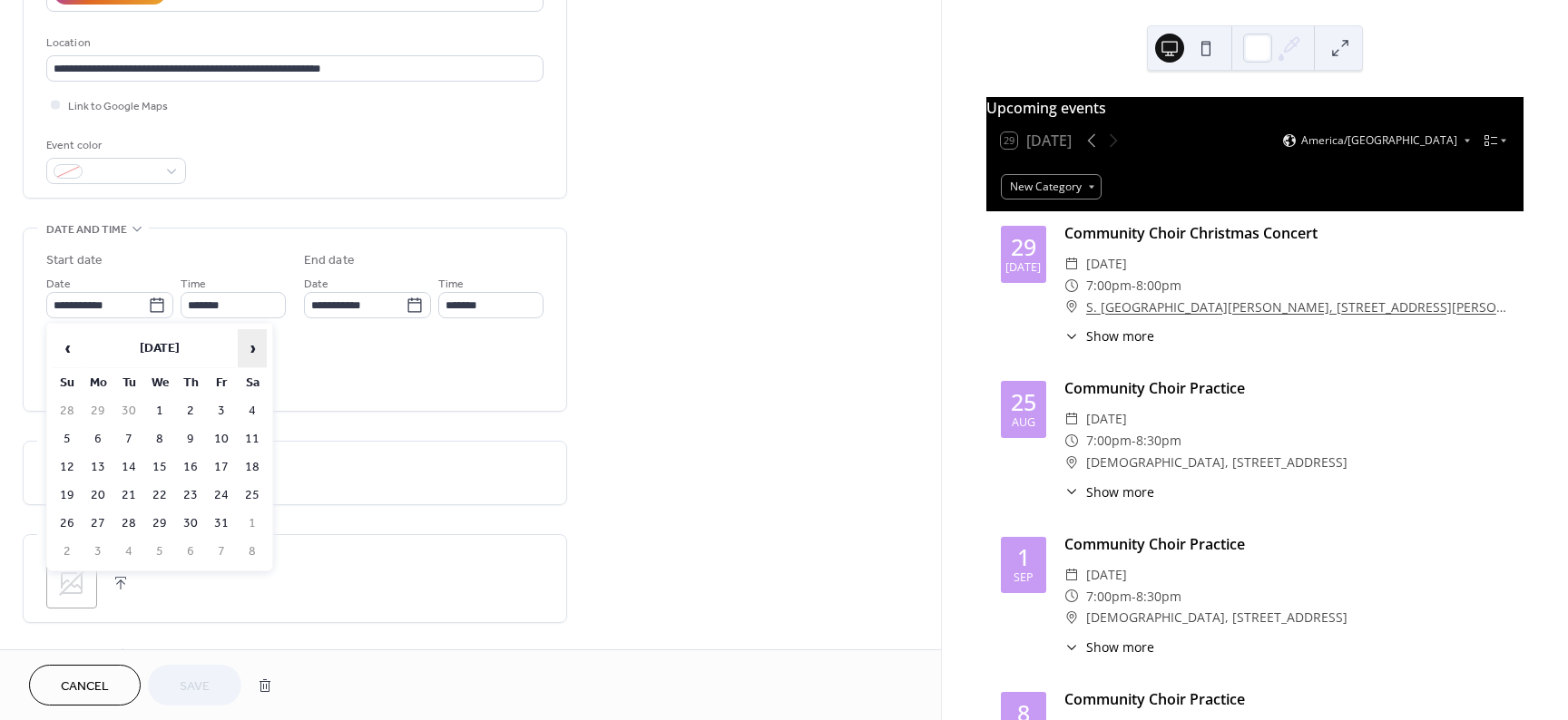 click on "›" at bounding box center (252, 348) 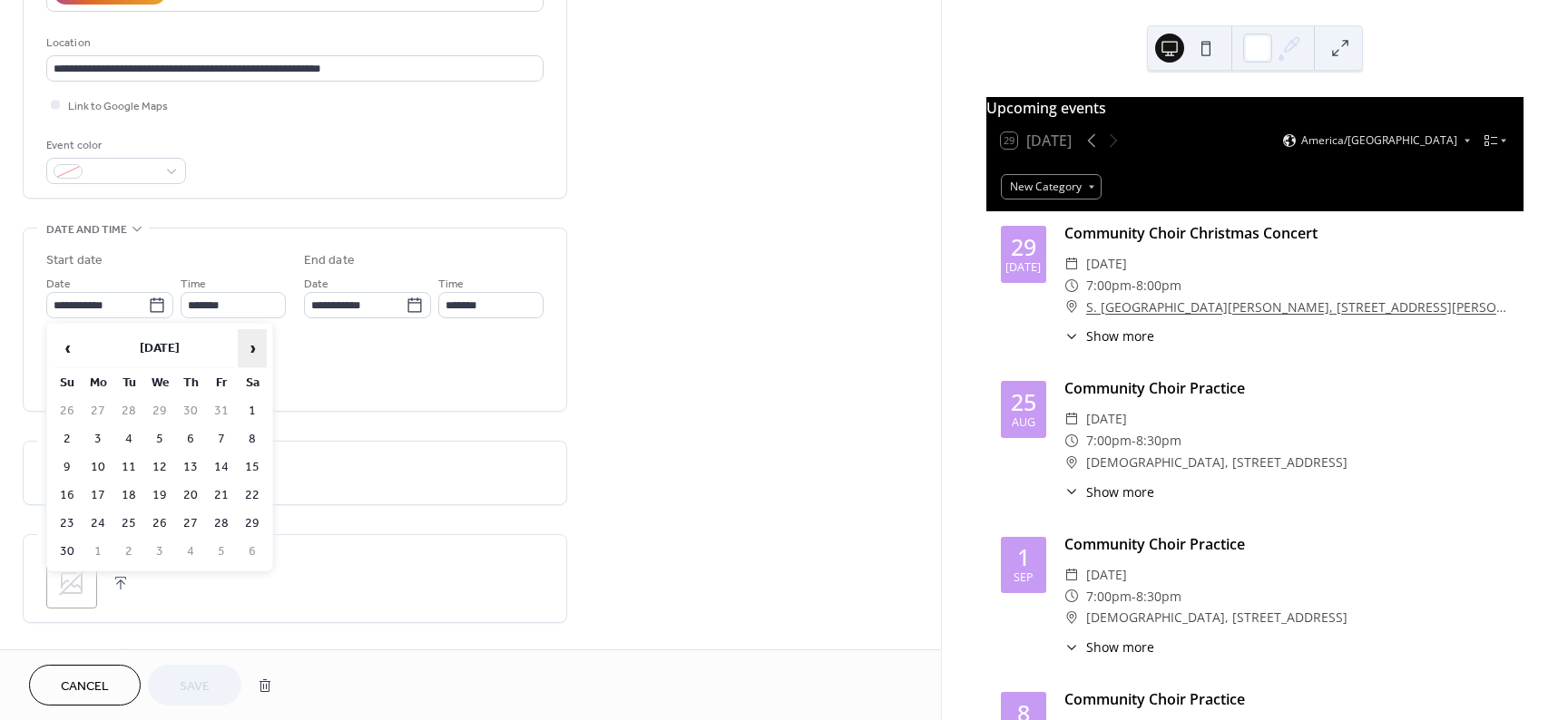 click on "›" at bounding box center (252, 348) 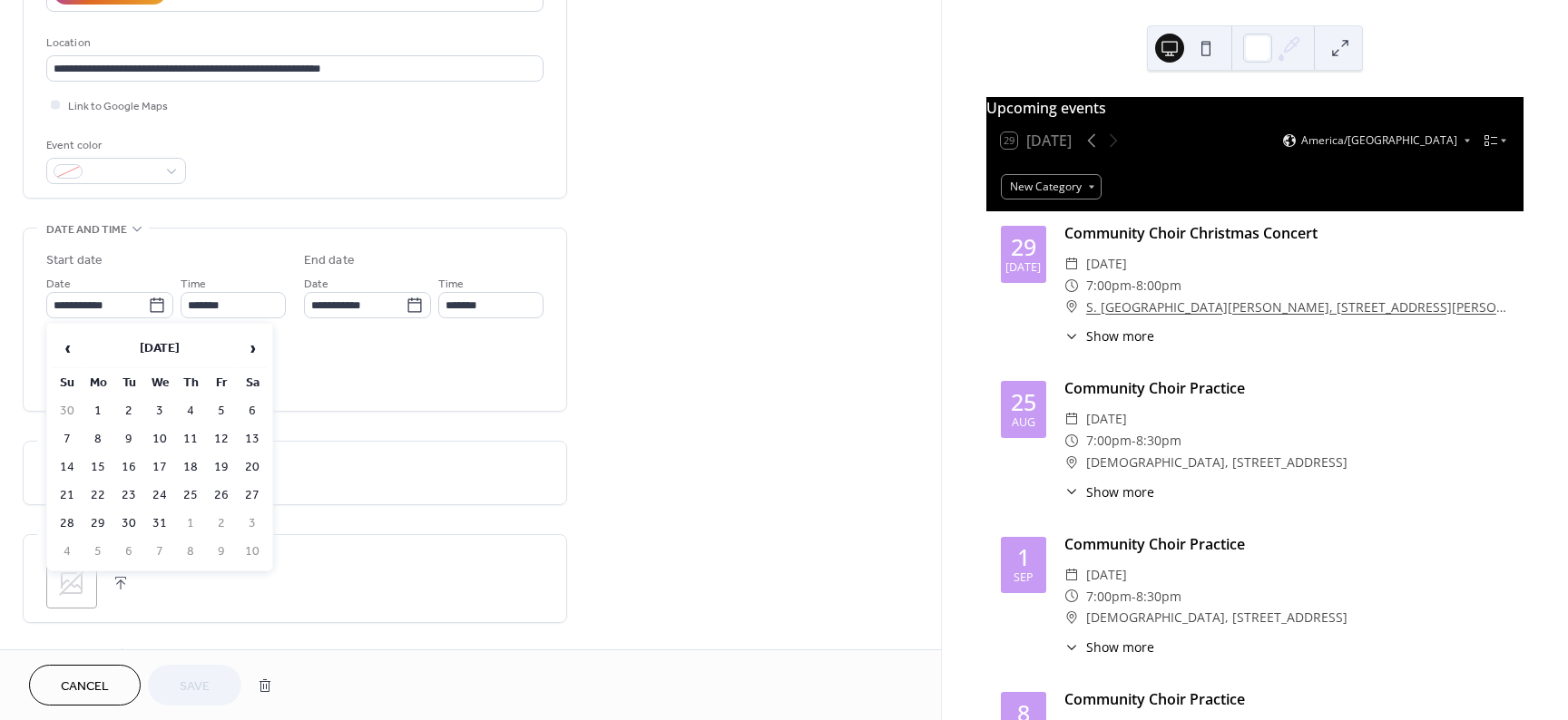 click on "13" at bounding box center (252, 439) 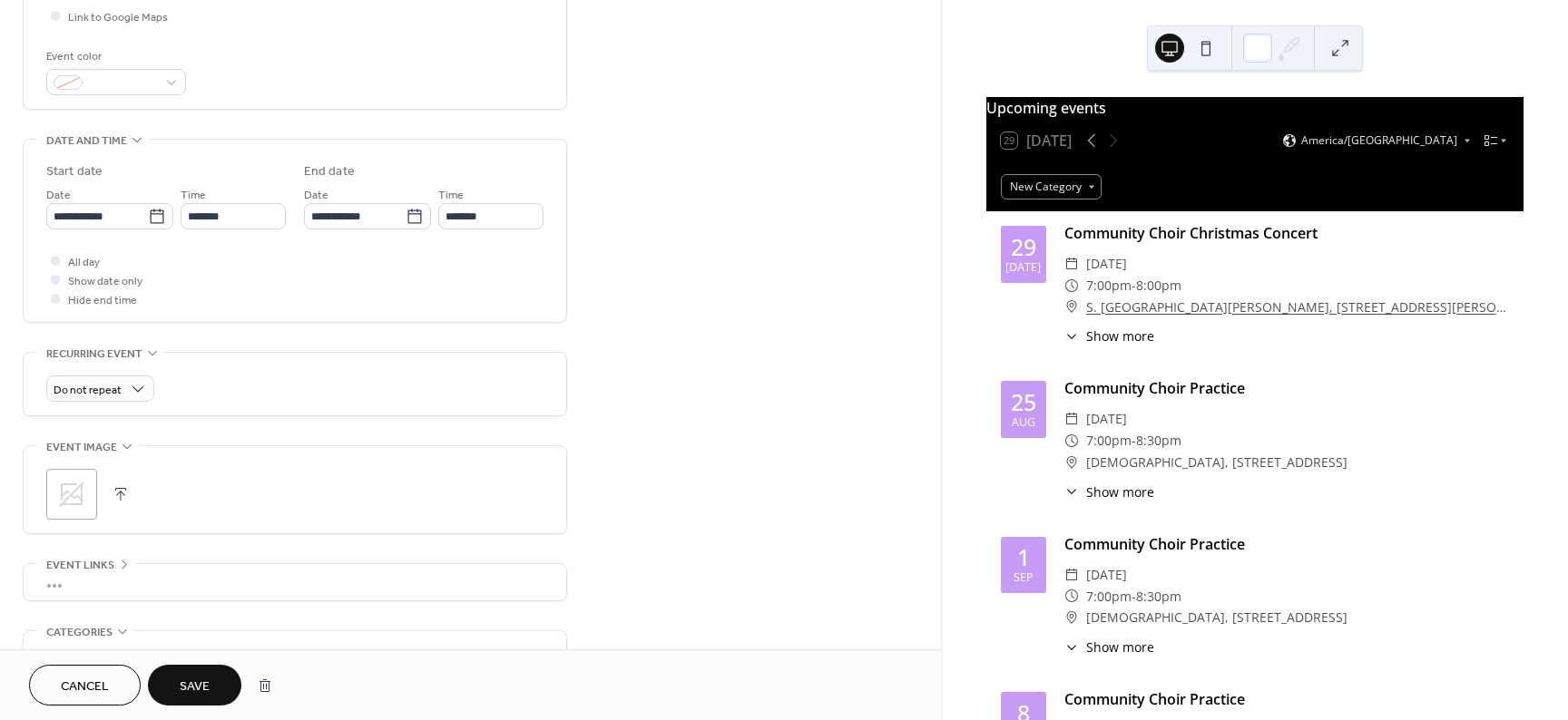 scroll, scrollTop: 453, scrollLeft: 0, axis: vertical 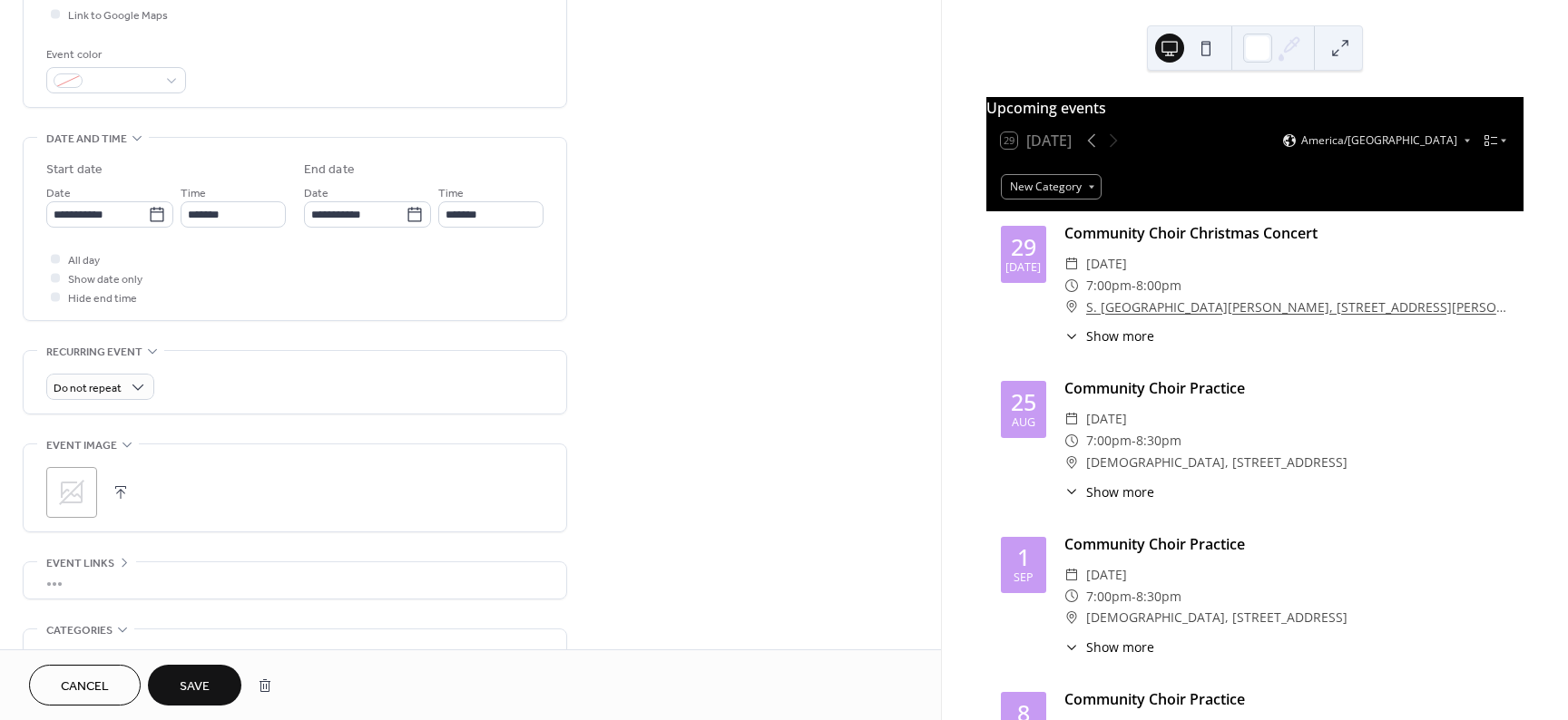 click 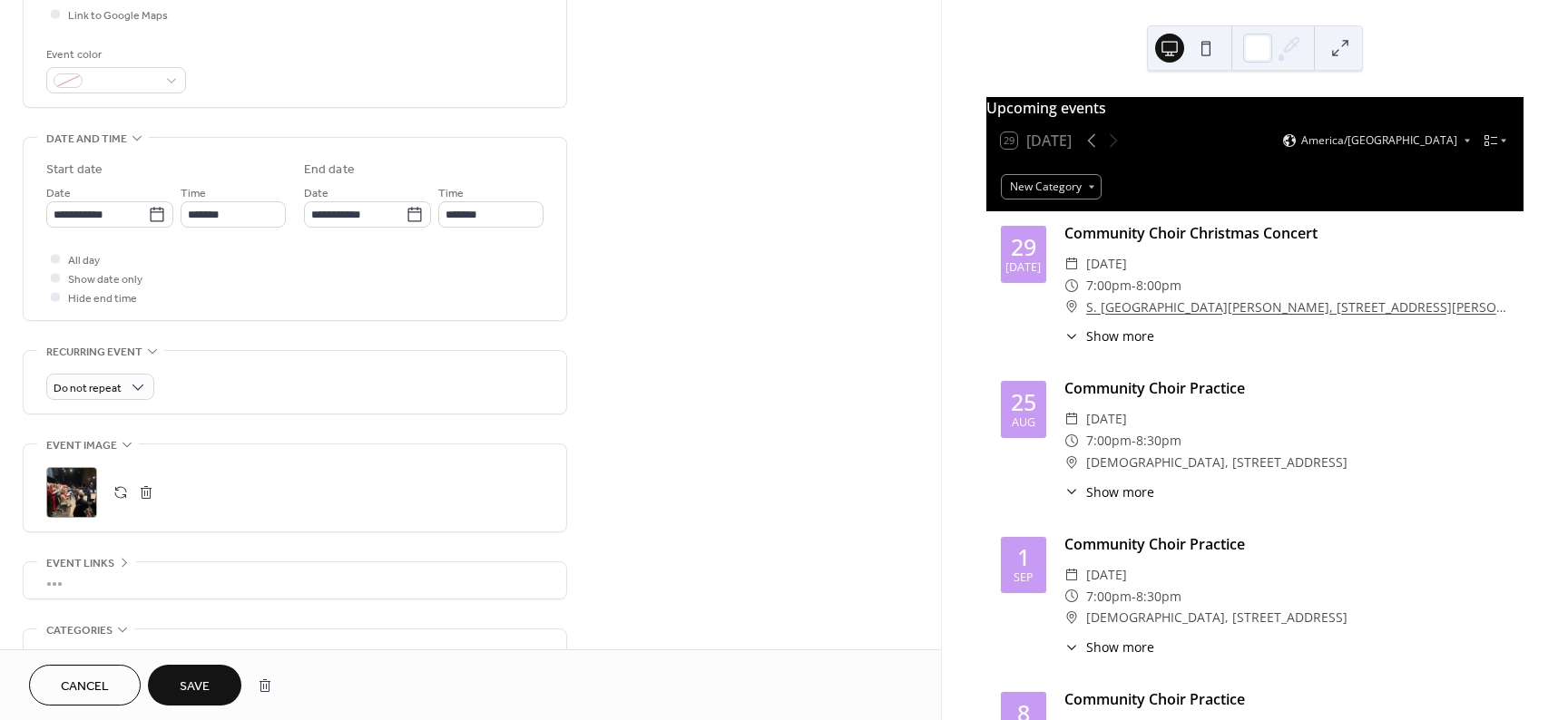 click on "Save" at bounding box center [194, 686] 